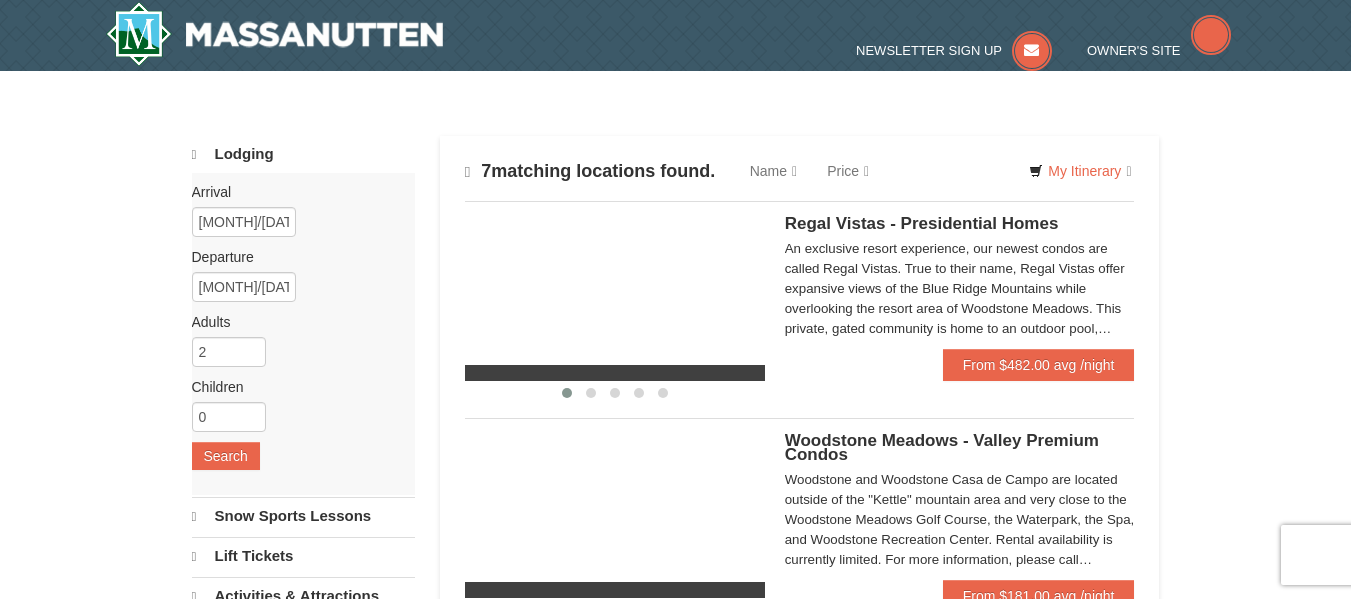 scroll, scrollTop: 0, scrollLeft: 0, axis: both 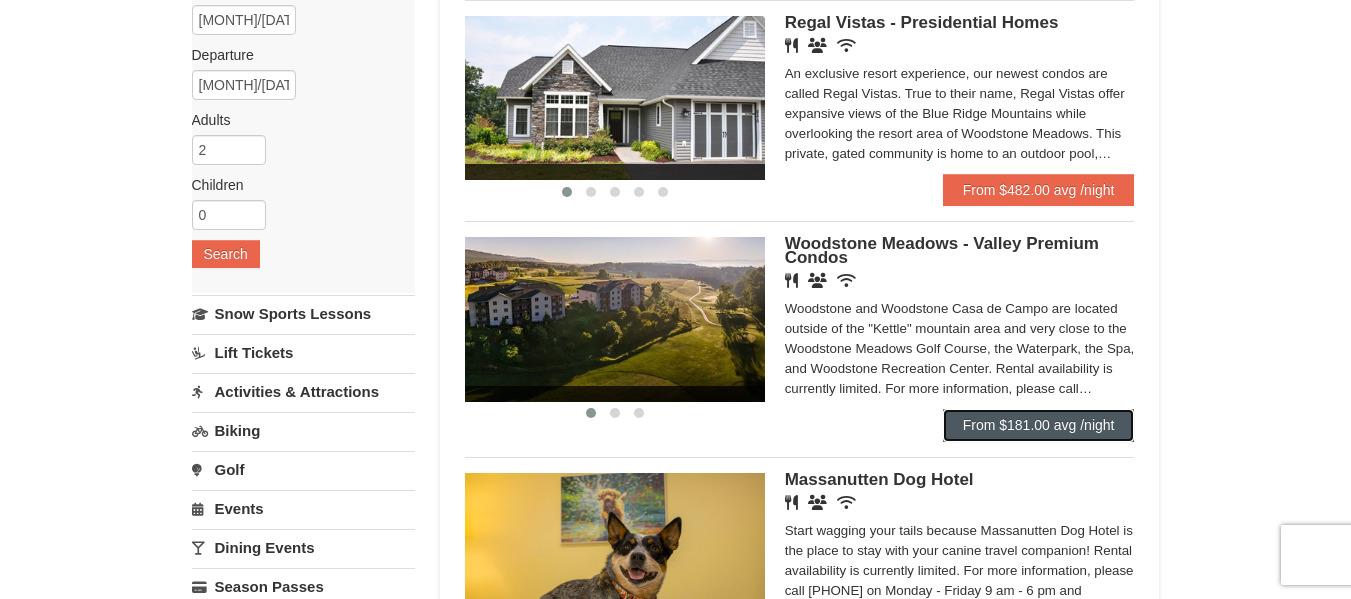 click on "From $181.00 avg /night" at bounding box center [1039, 425] 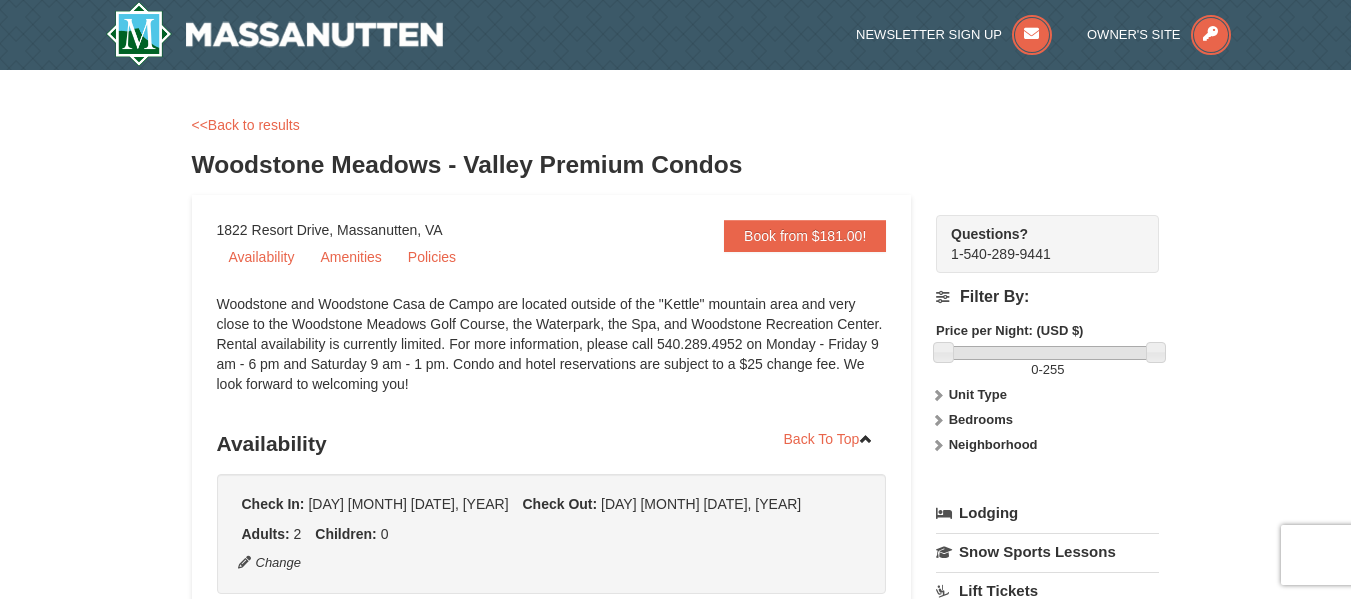 scroll, scrollTop: 0, scrollLeft: 0, axis: both 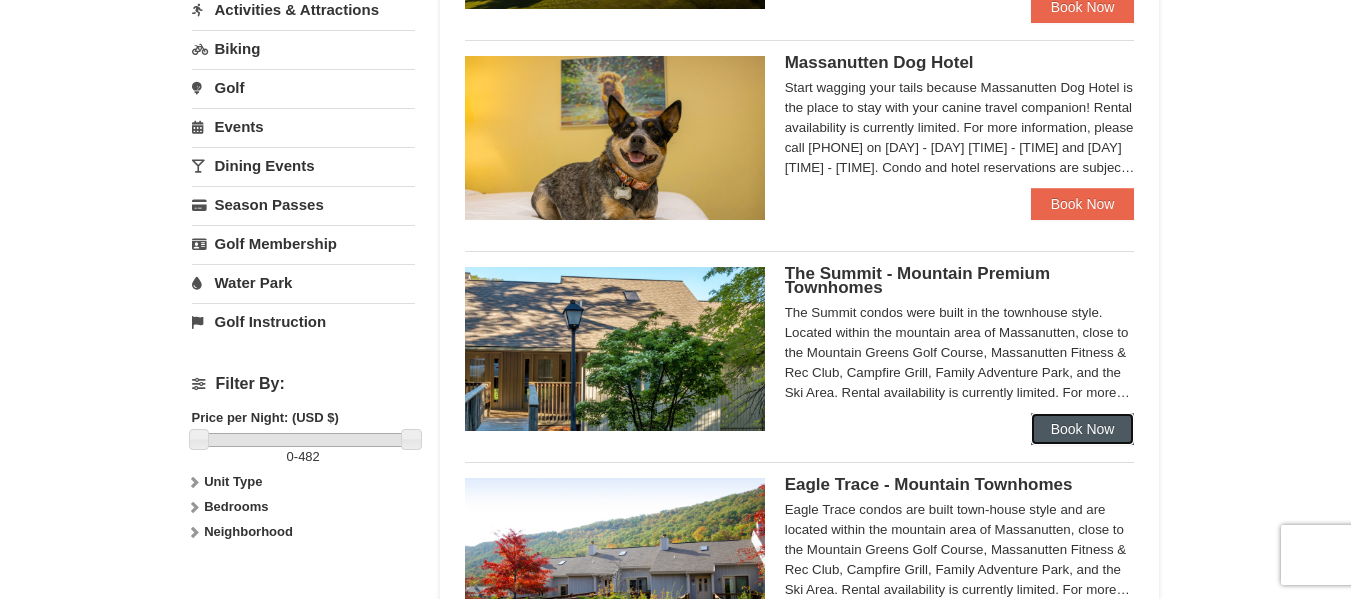 click on "Book Now" at bounding box center (1083, 429) 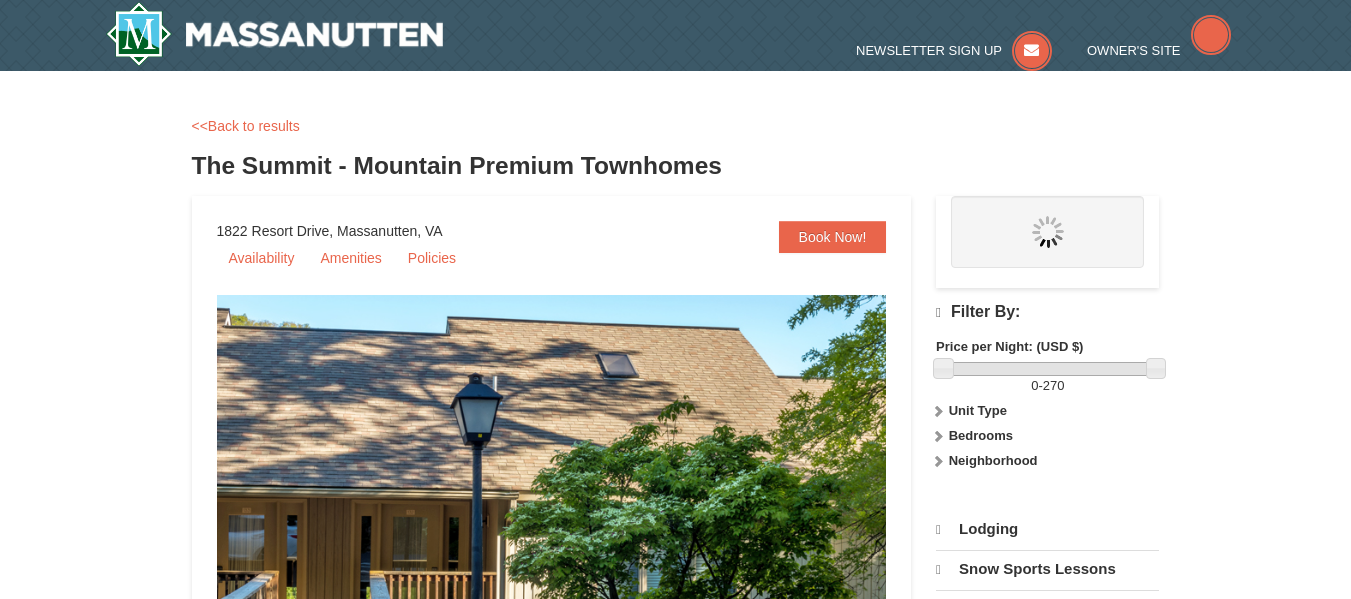 scroll, scrollTop: 0, scrollLeft: 0, axis: both 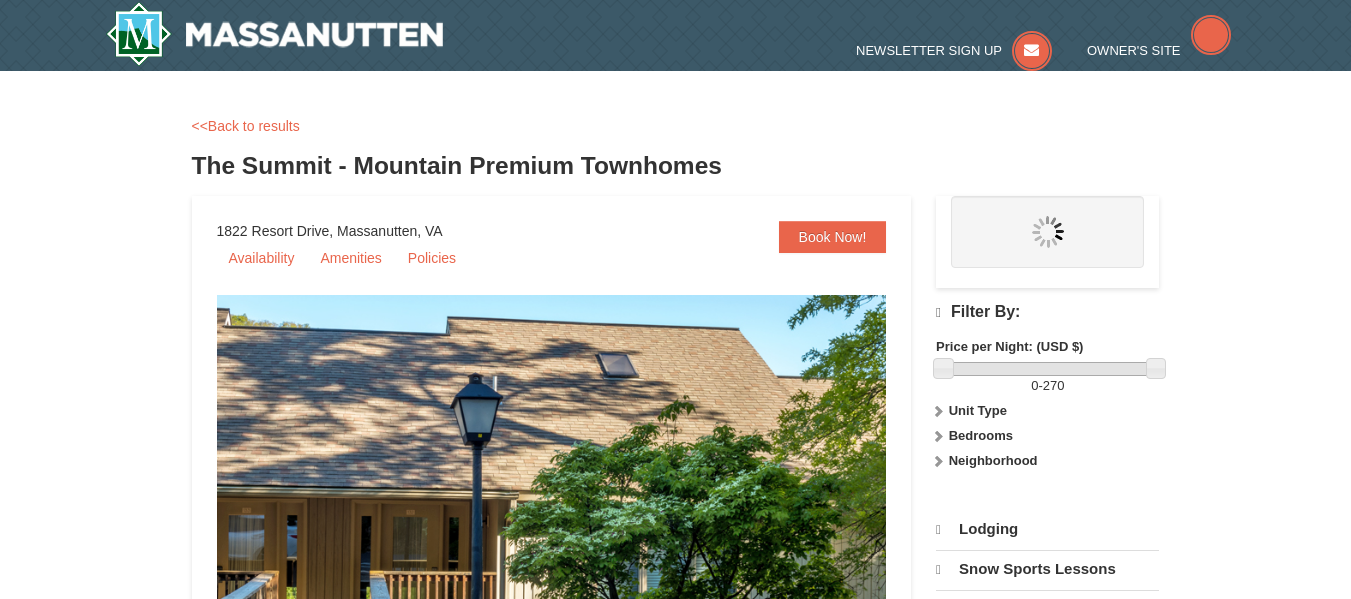 select on "8" 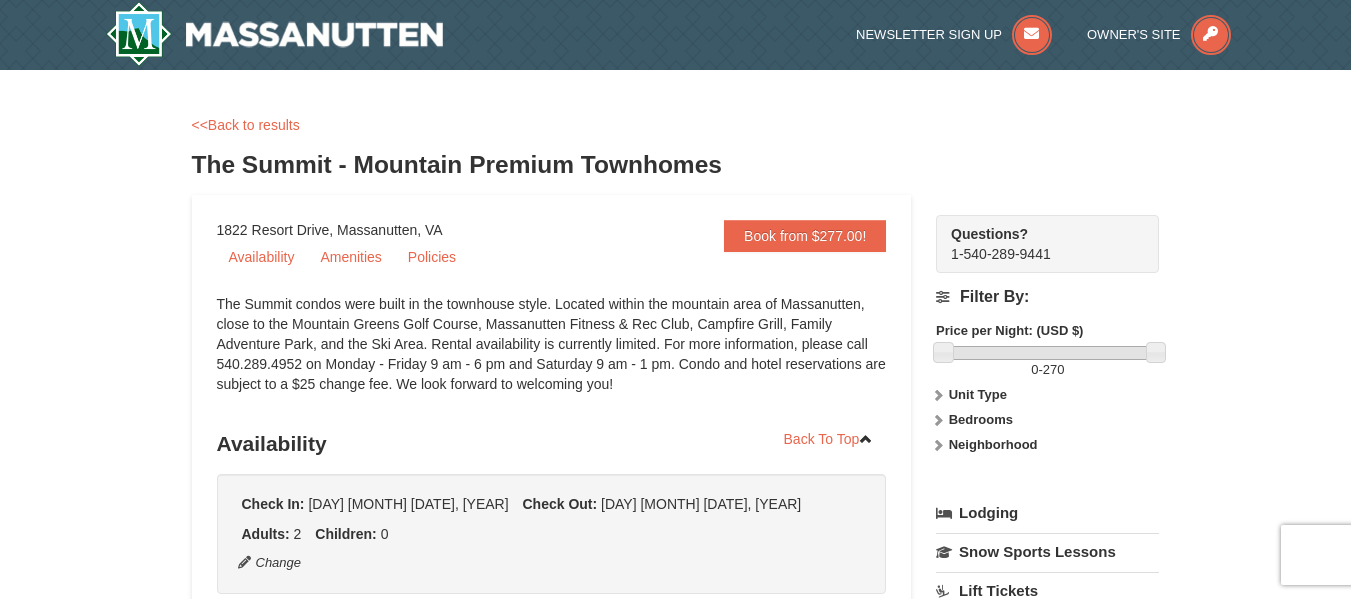 scroll, scrollTop: 0, scrollLeft: 0, axis: both 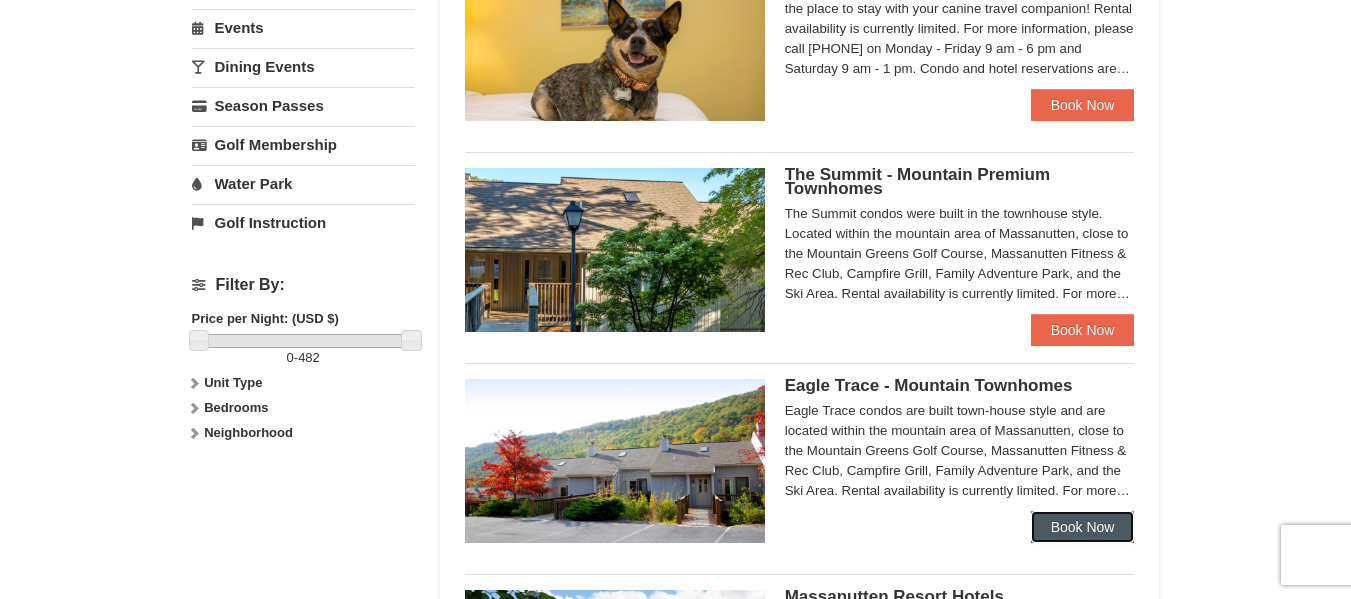 click on "Book Now" at bounding box center [1083, 527] 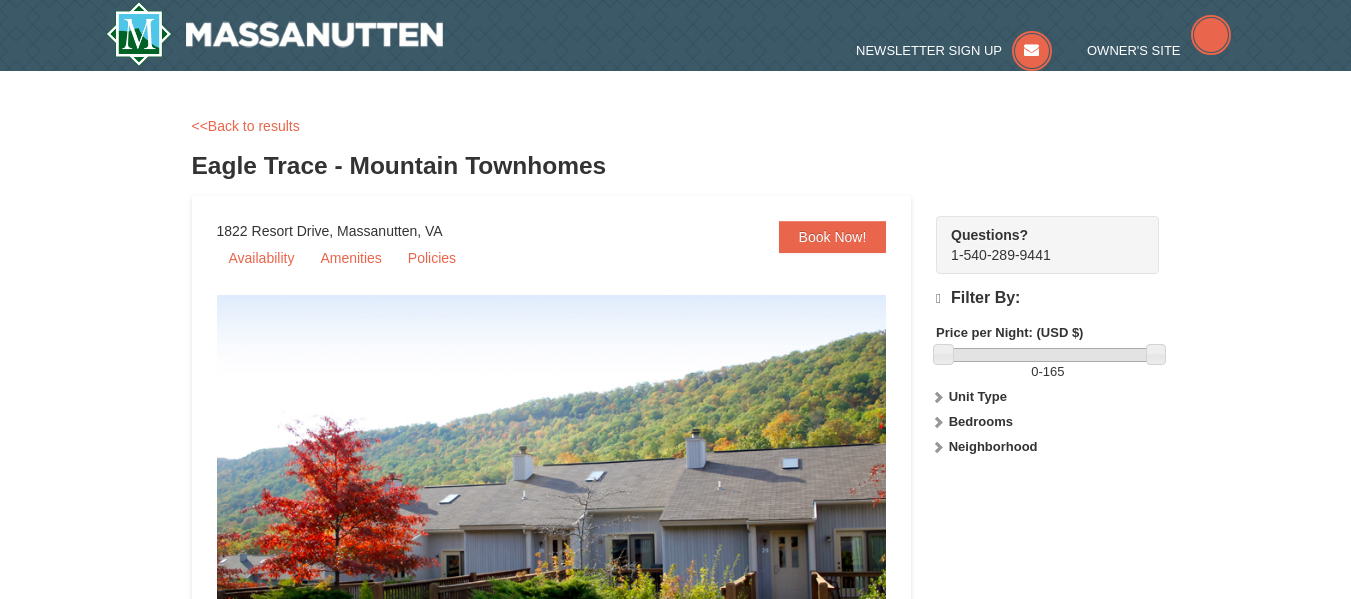 scroll, scrollTop: 0, scrollLeft: 0, axis: both 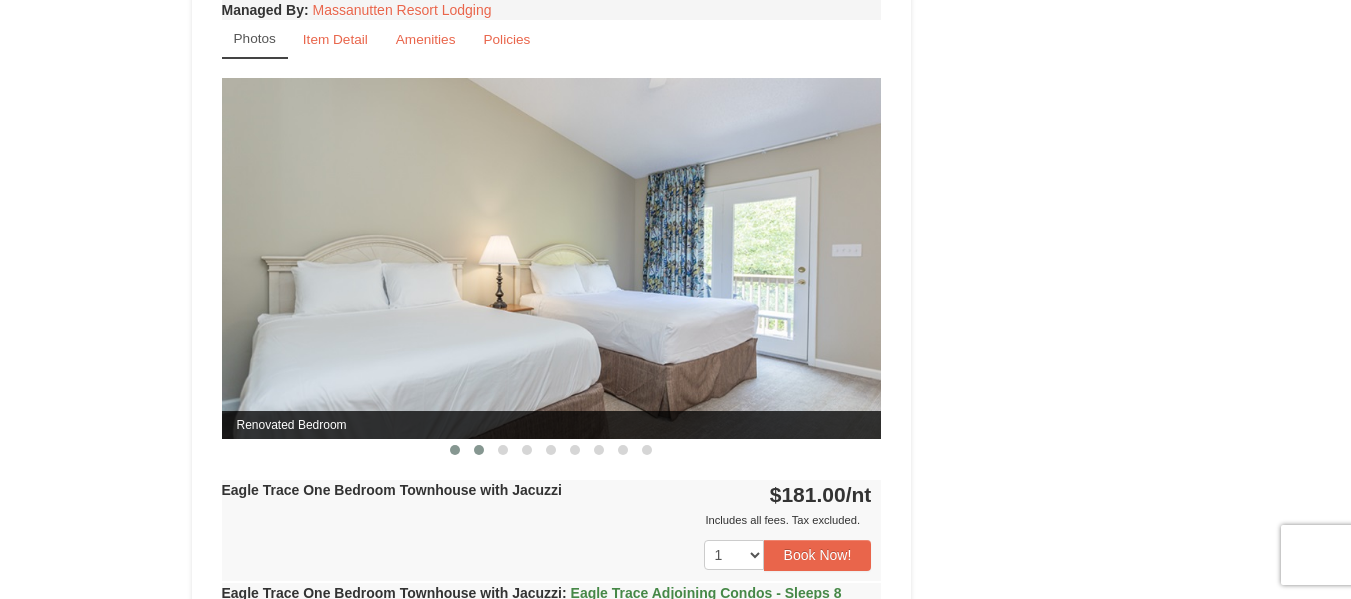 click at bounding box center (479, 450) 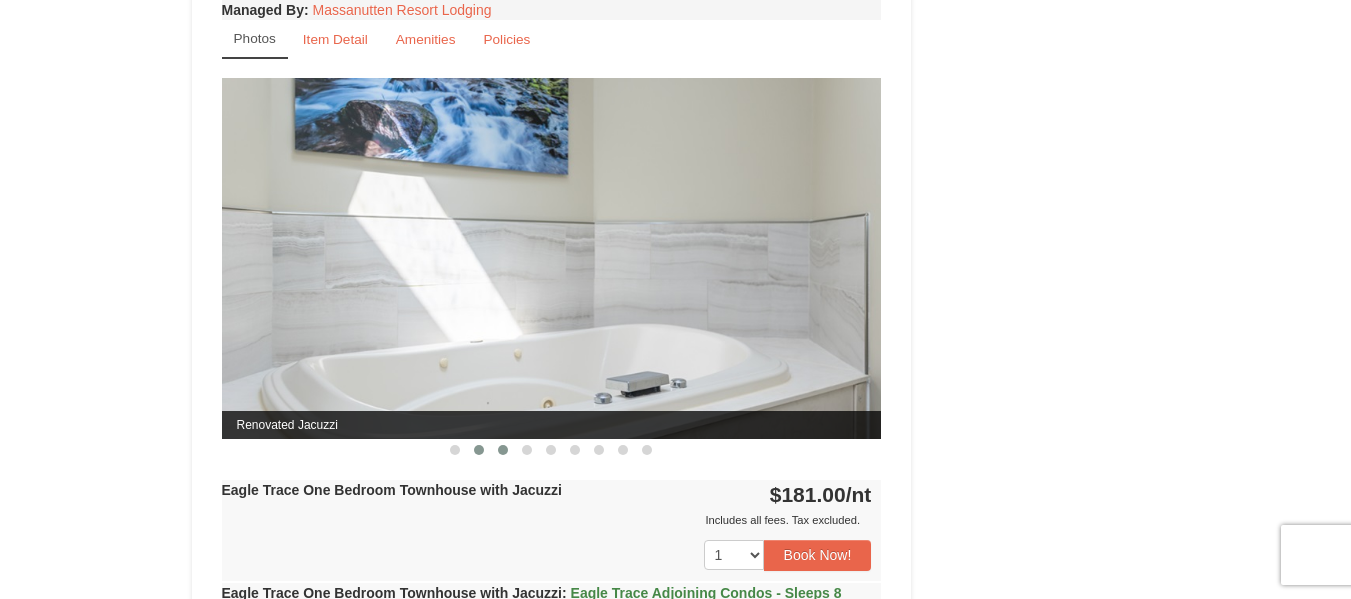 click at bounding box center [503, 450] 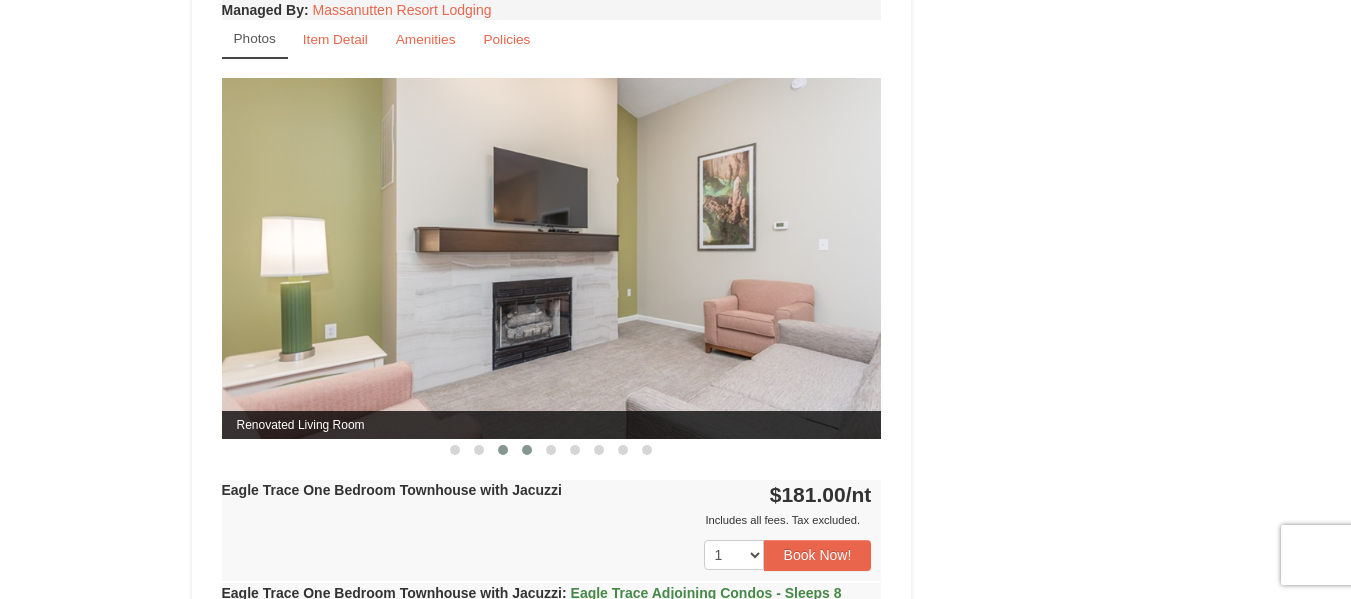 click at bounding box center (527, 450) 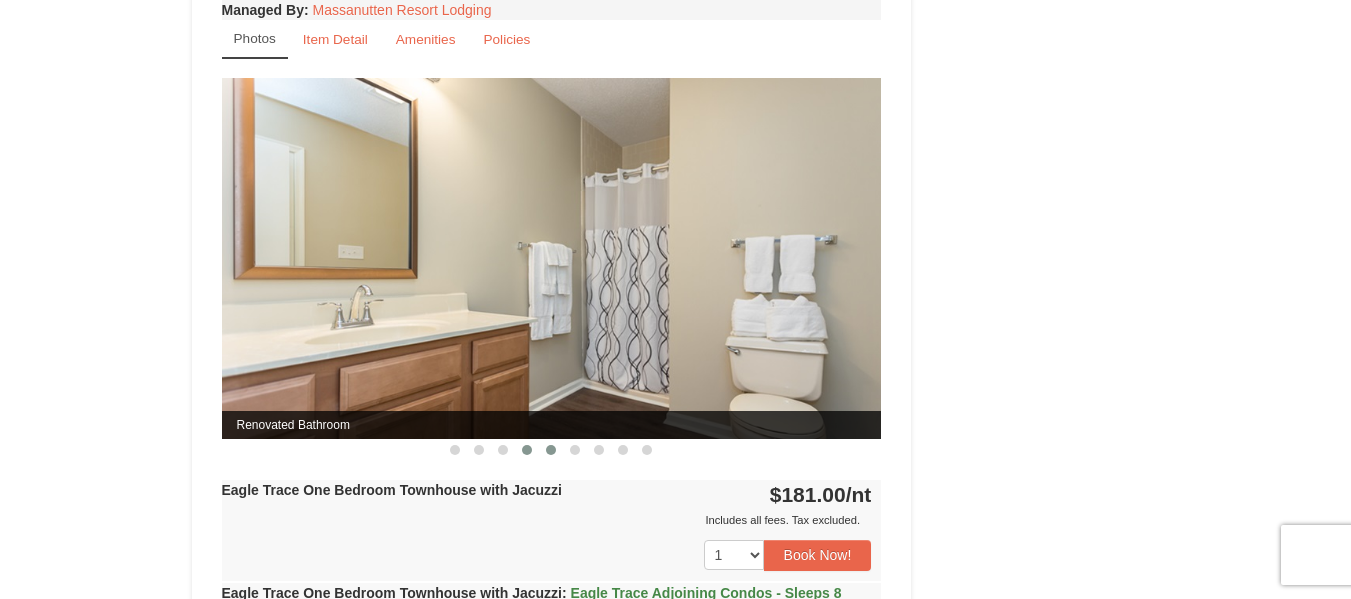 click at bounding box center [551, 450] 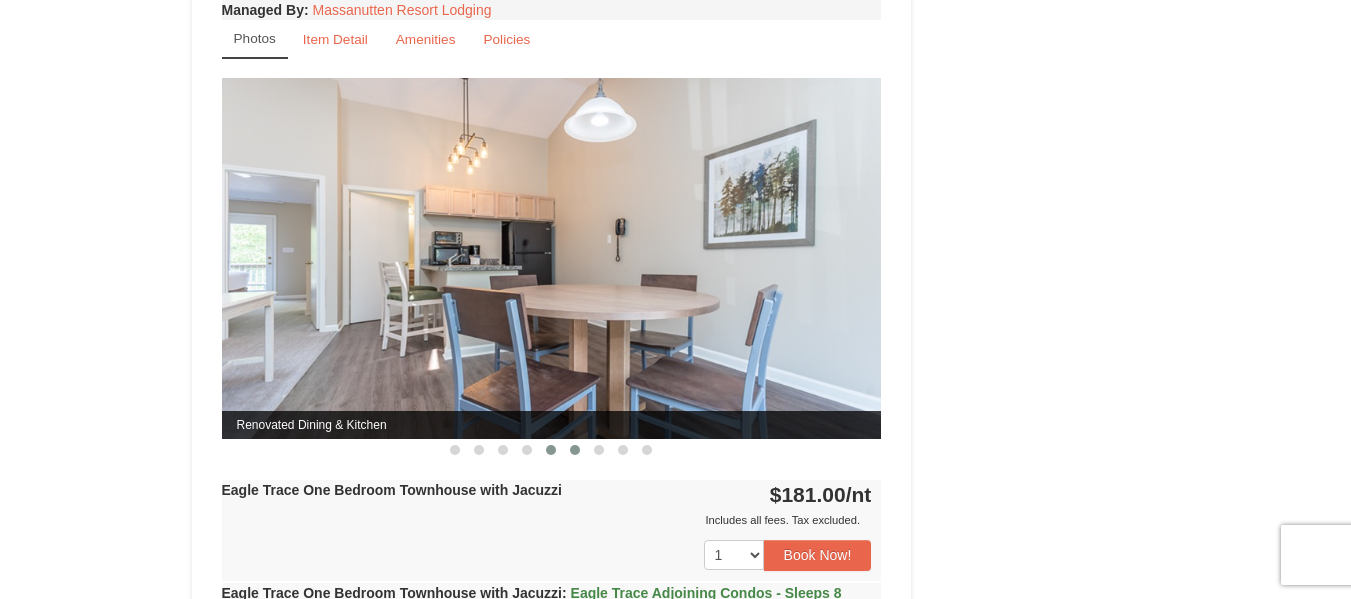 click at bounding box center (575, 450) 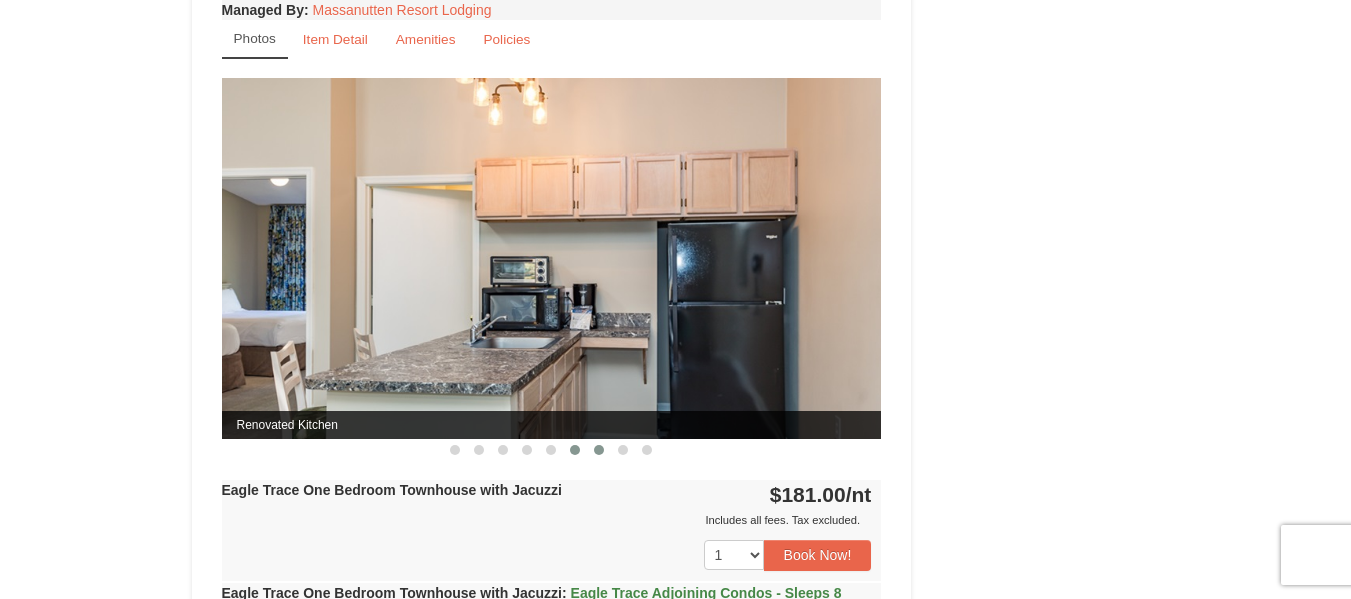 click at bounding box center (599, 450) 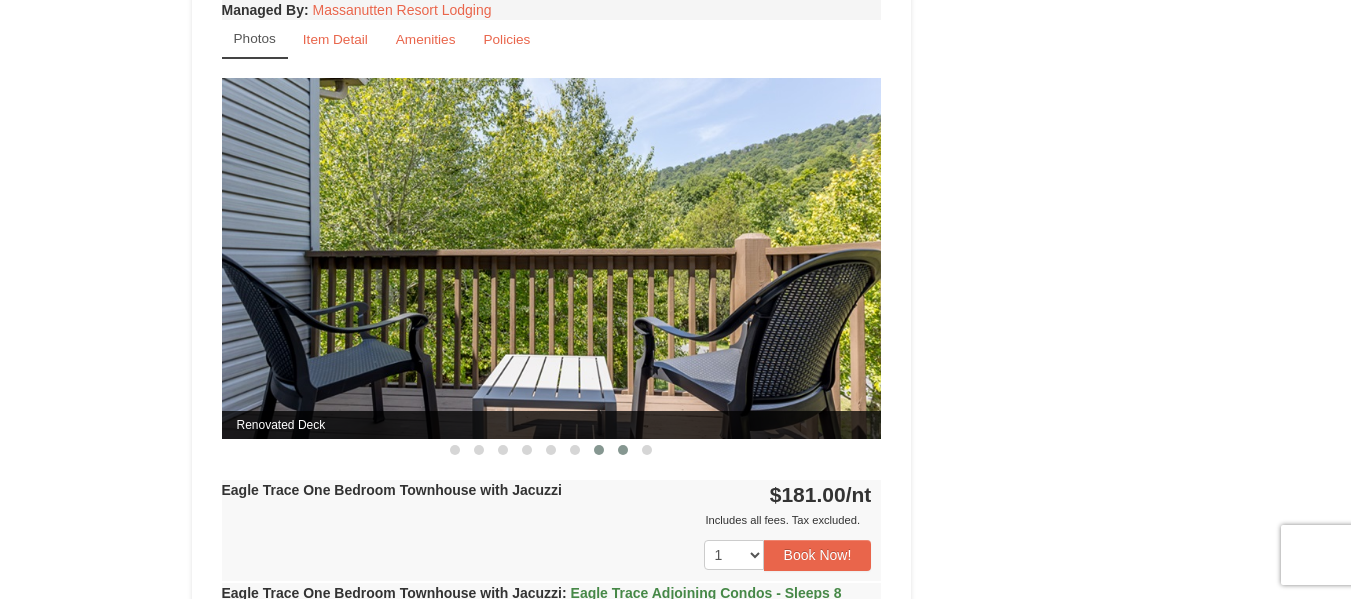 click at bounding box center (623, 450) 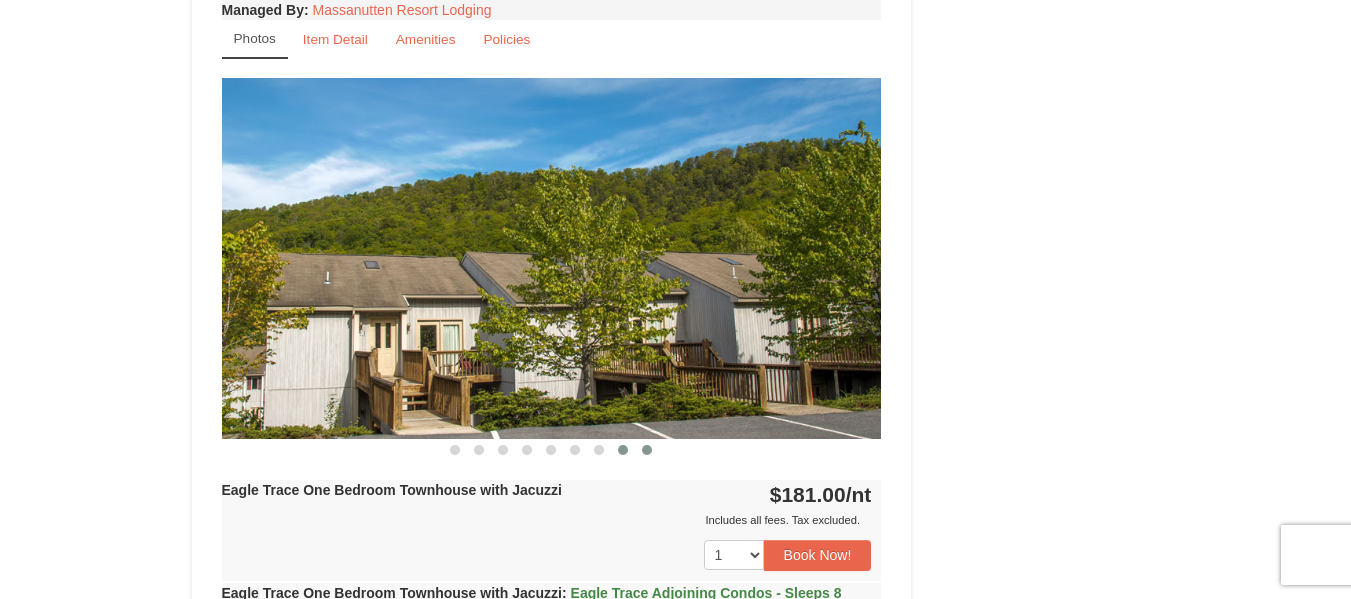 click at bounding box center (647, 450) 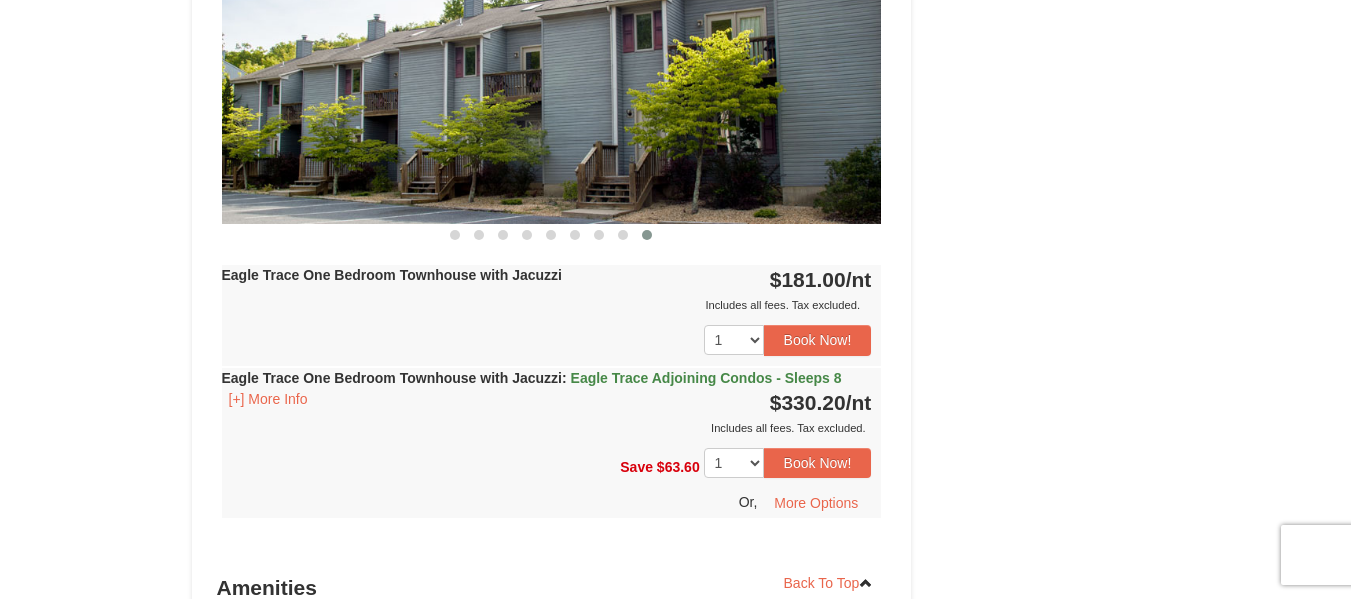 scroll, scrollTop: 1800, scrollLeft: 0, axis: vertical 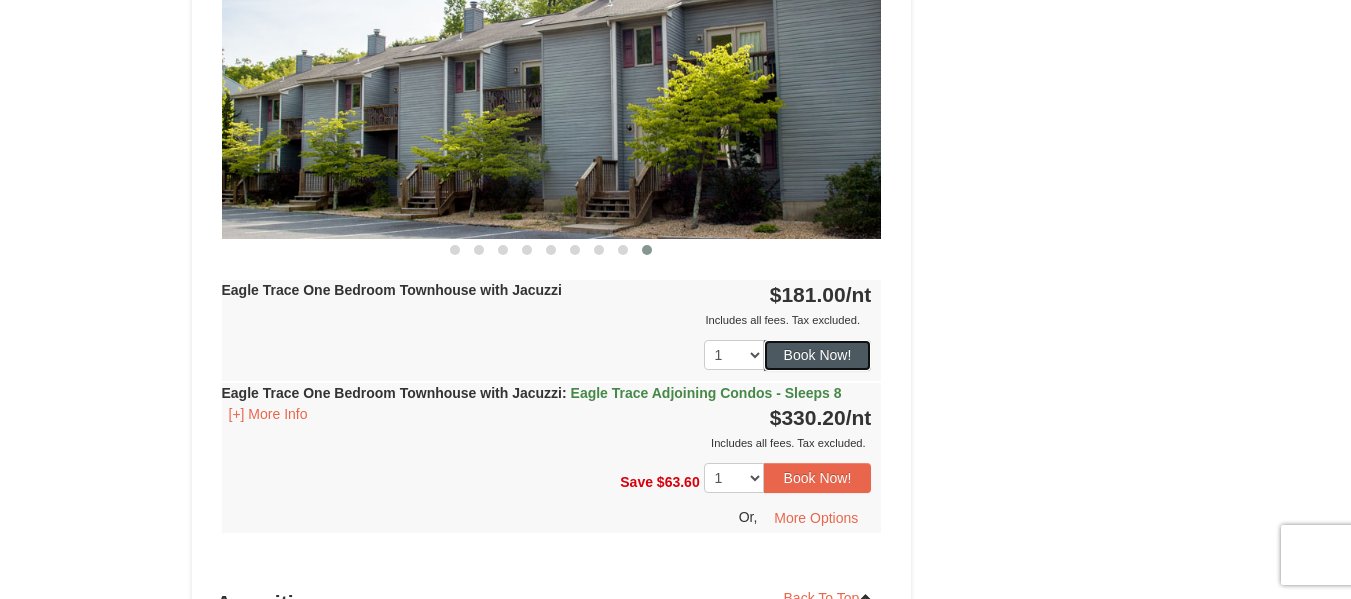 click on "Book Now!" at bounding box center (818, 355) 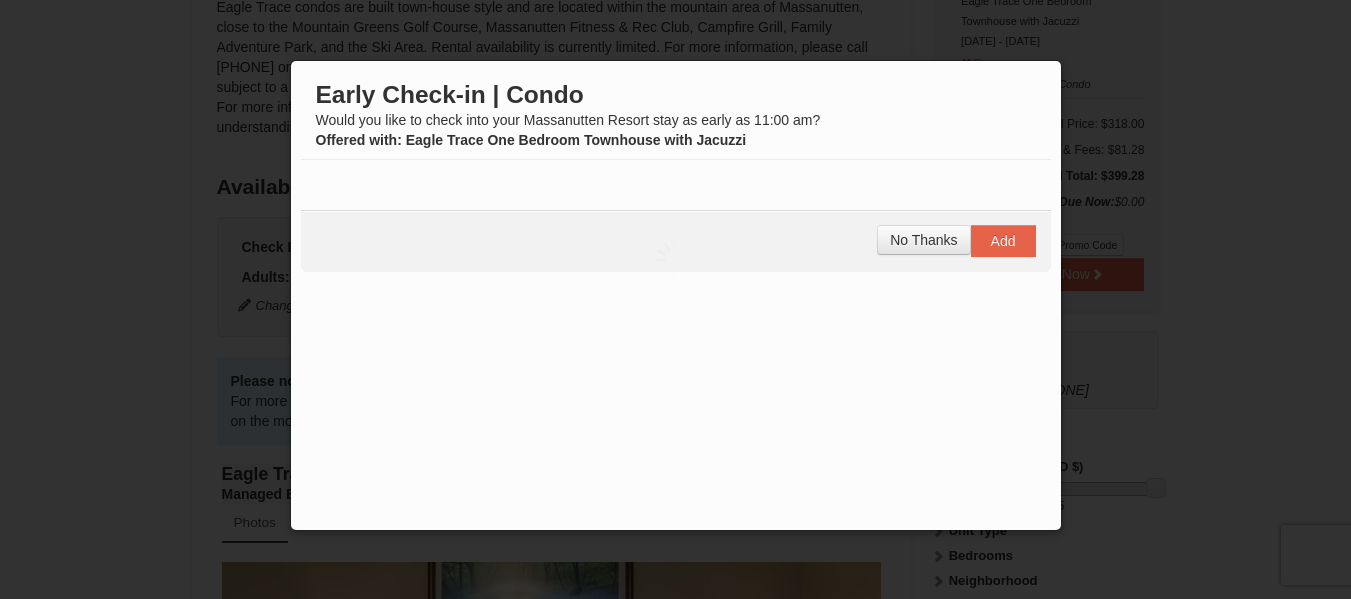 scroll, scrollTop: 395, scrollLeft: 0, axis: vertical 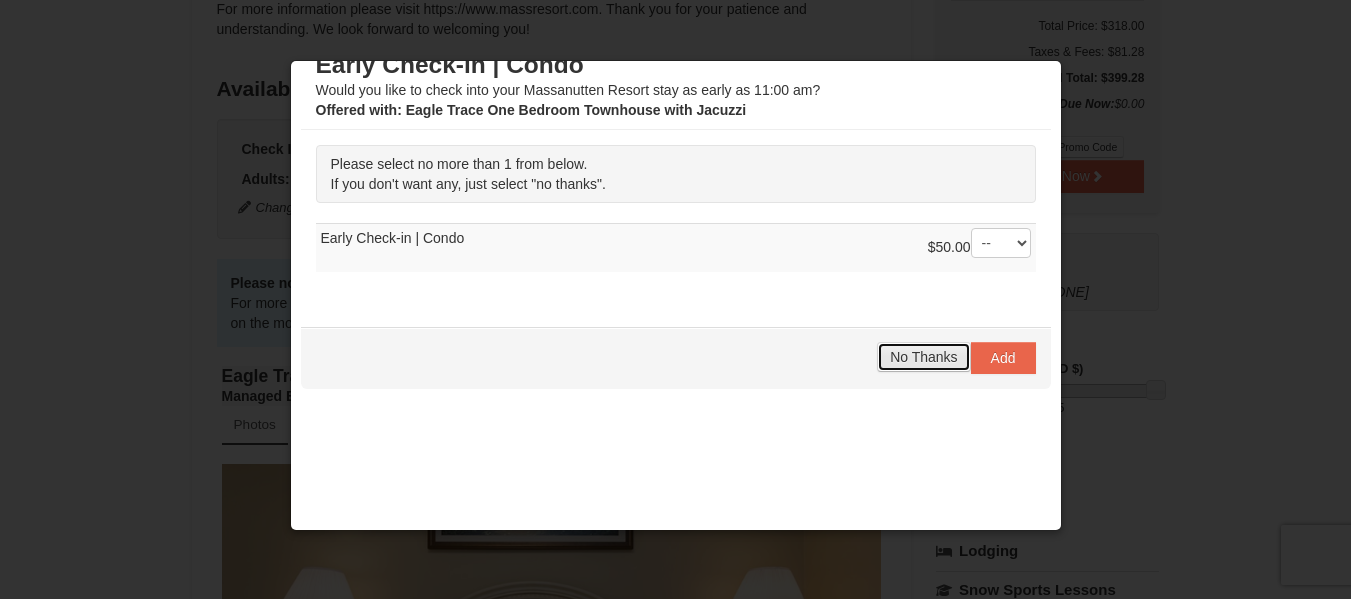 click on "No Thanks" at bounding box center (923, 357) 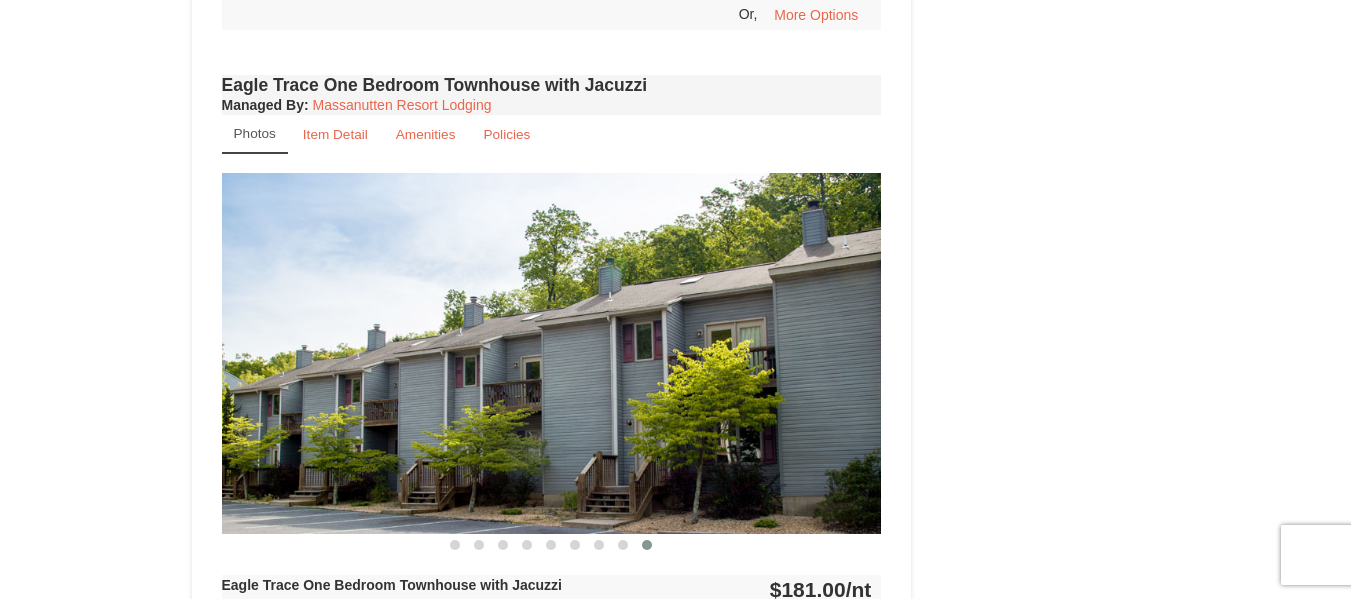 scroll, scrollTop: 1895, scrollLeft: 0, axis: vertical 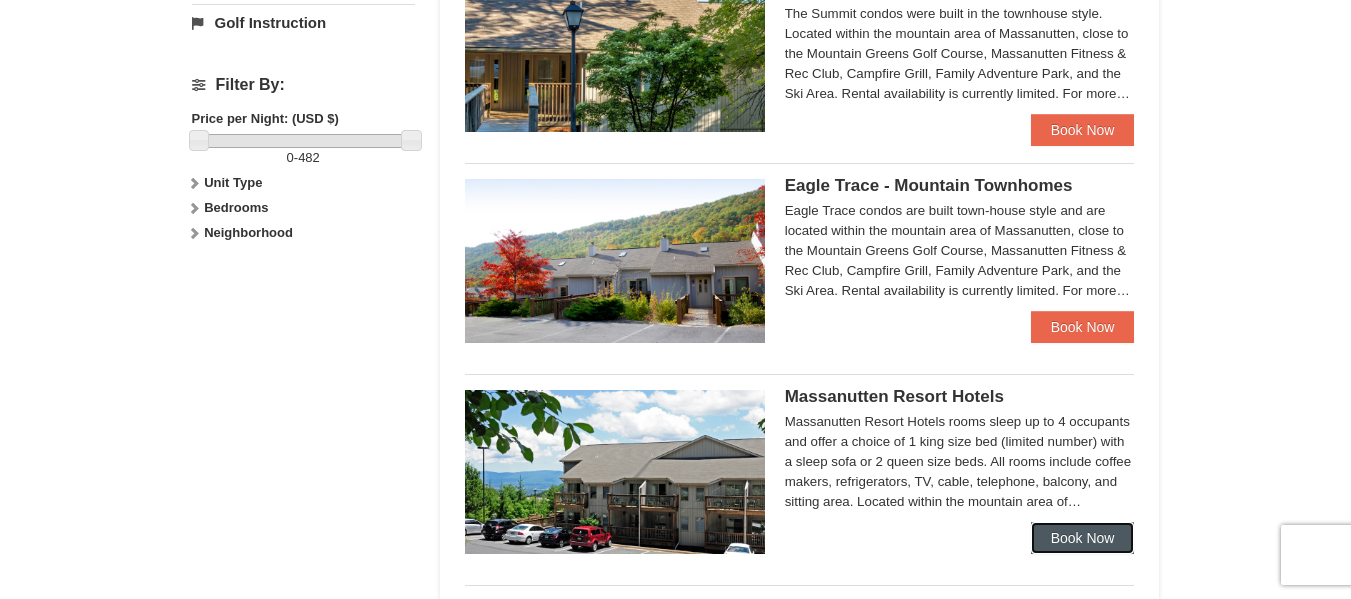 click on "Book Now" at bounding box center [1083, 538] 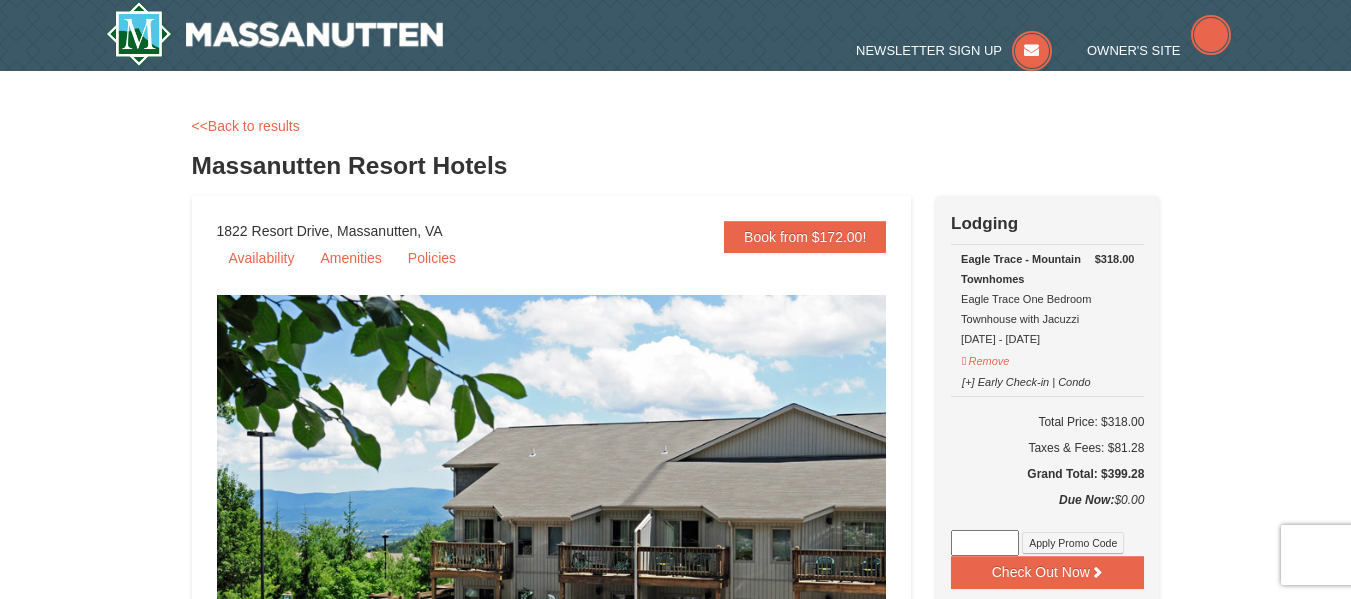 scroll, scrollTop: 0, scrollLeft: 0, axis: both 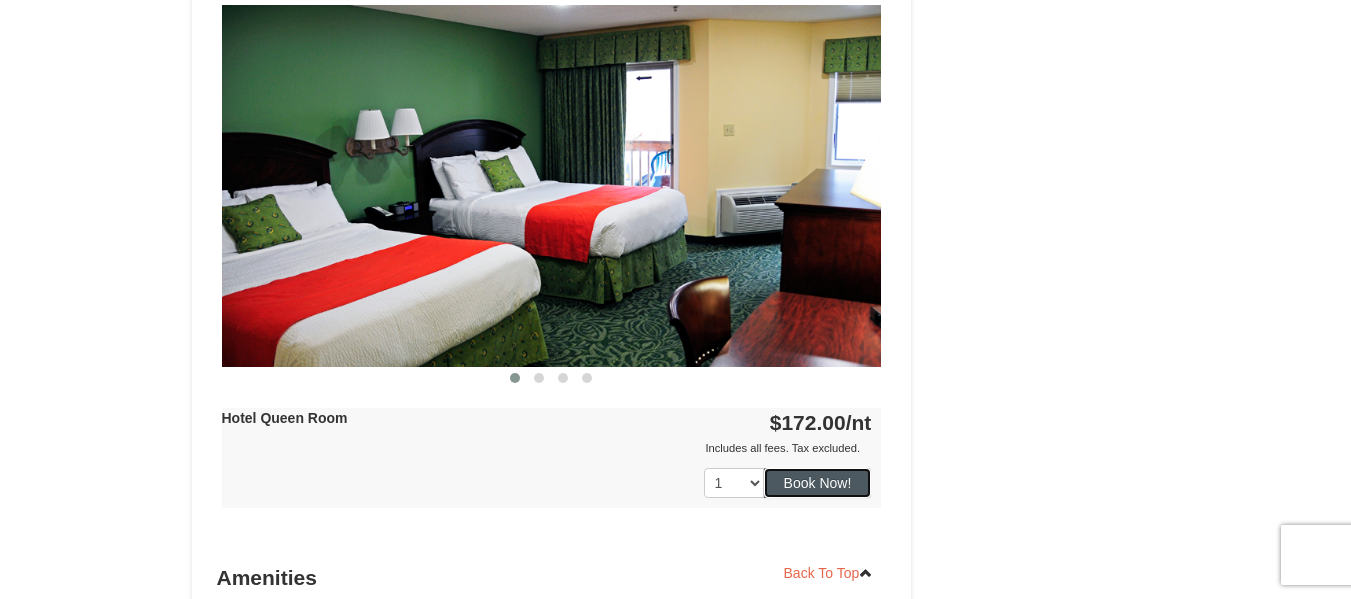 click on "Book Now!" at bounding box center (818, 483) 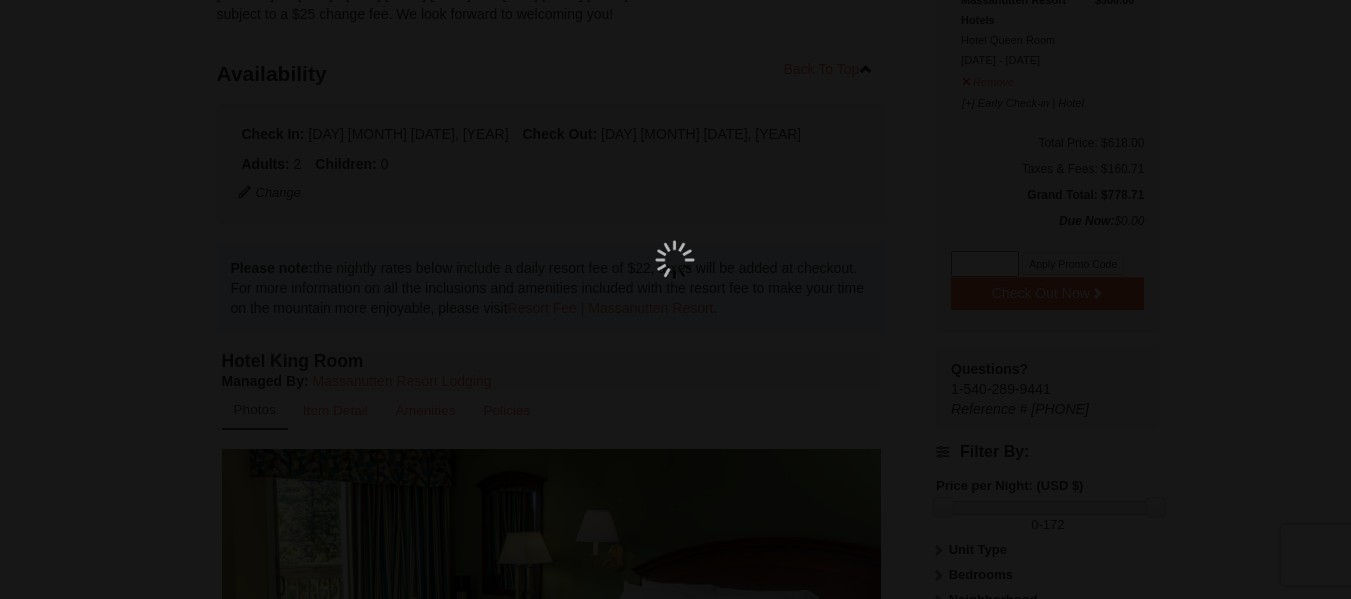 scroll, scrollTop: 195, scrollLeft: 0, axis: vertical 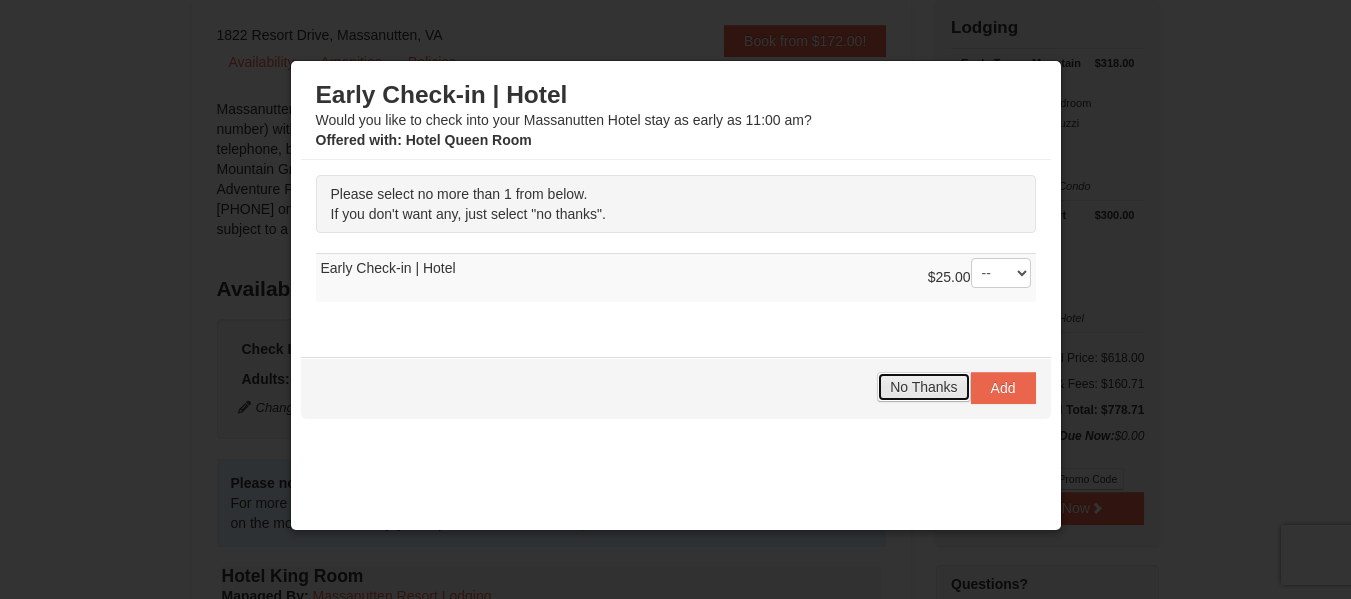 click on "No Thanks" at bounding box center [923, 387] 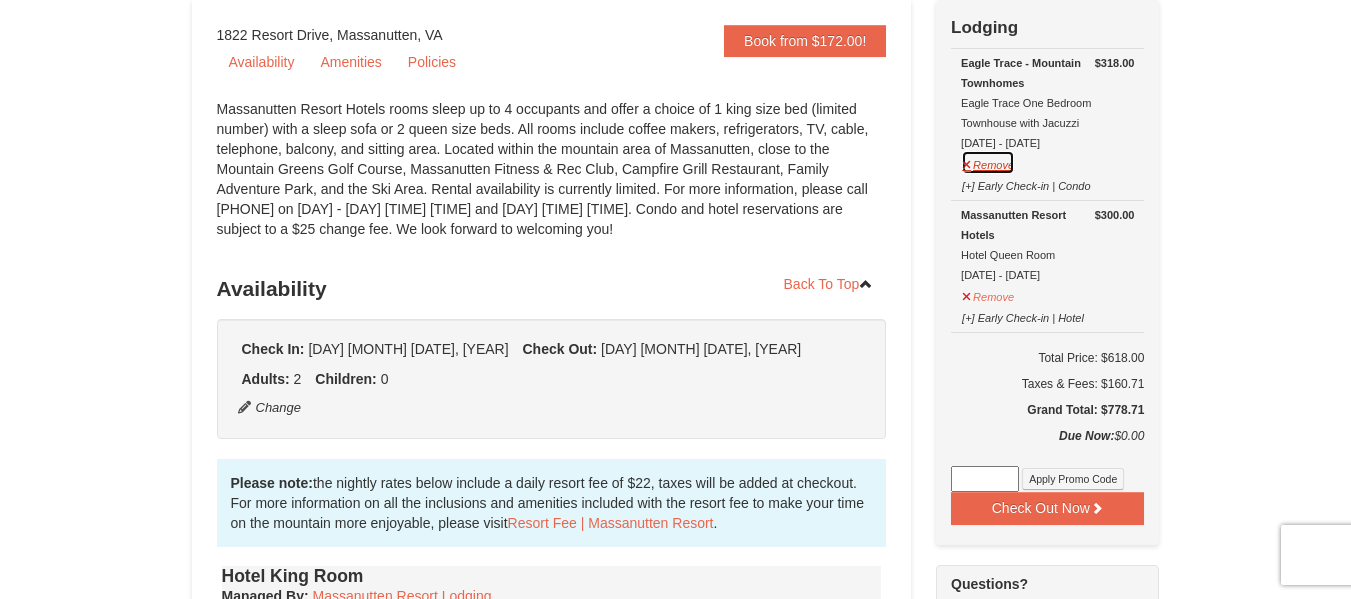 click on "Remove" at bounding box center [988, 162] 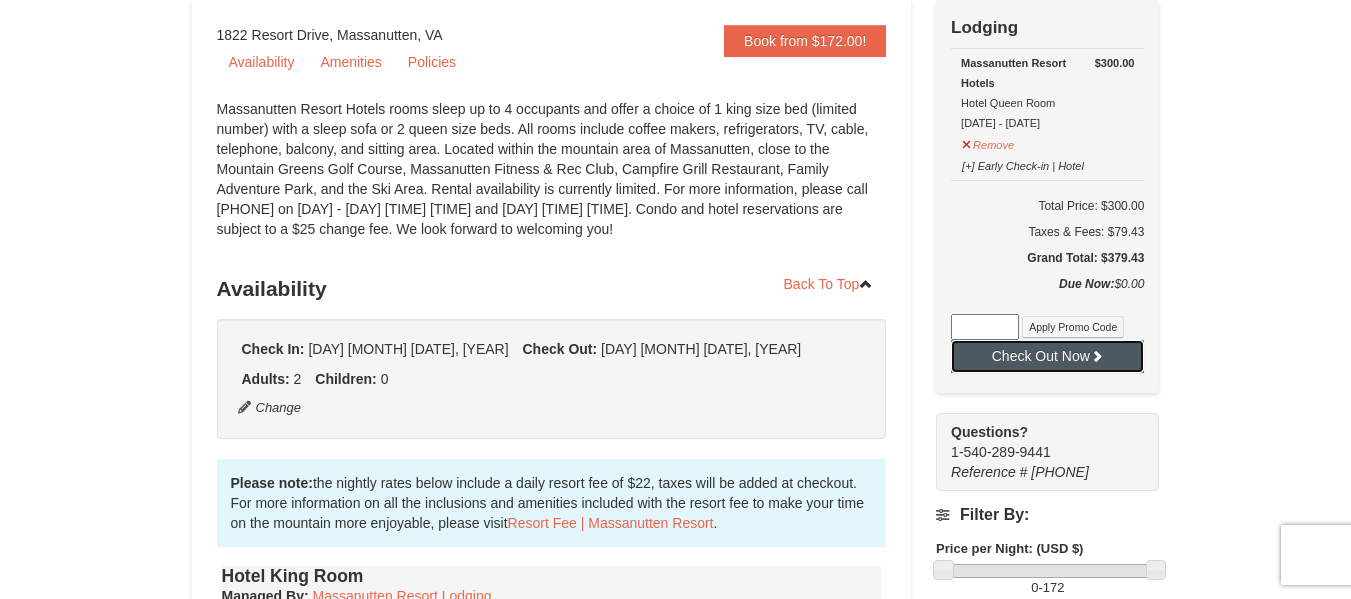 click on "Check Out Now" at bounding box center [1047, 356] 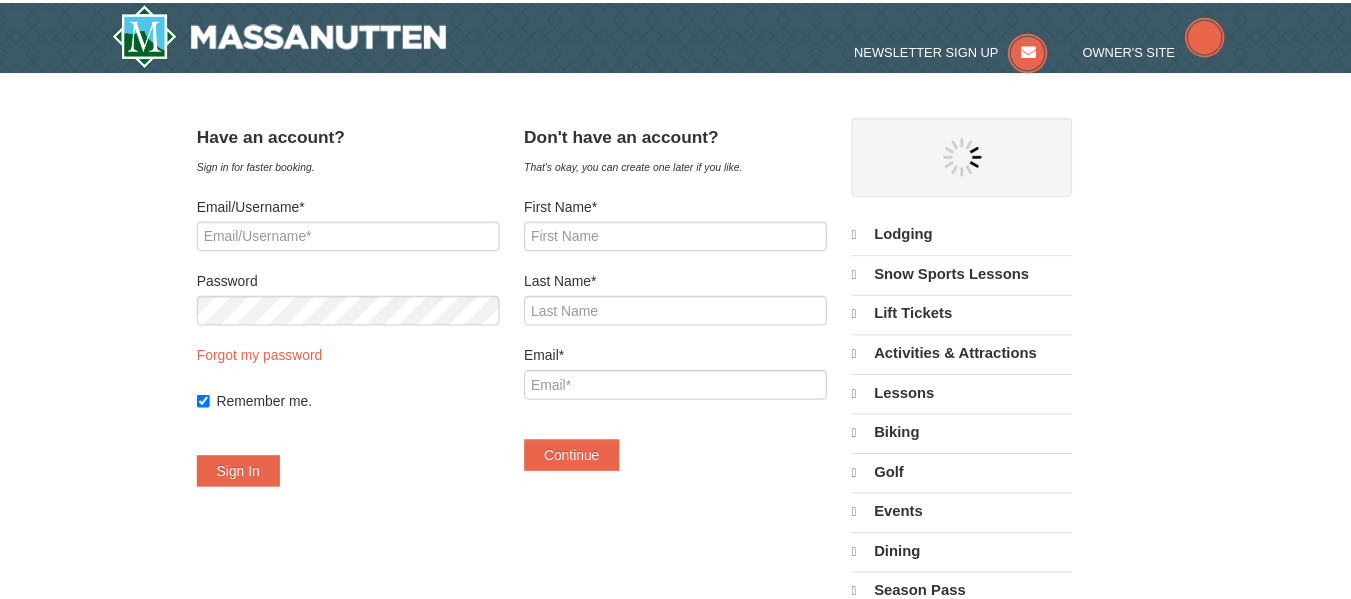 scroll, scrollTop: 0, scrollLeft: 0, axis: both 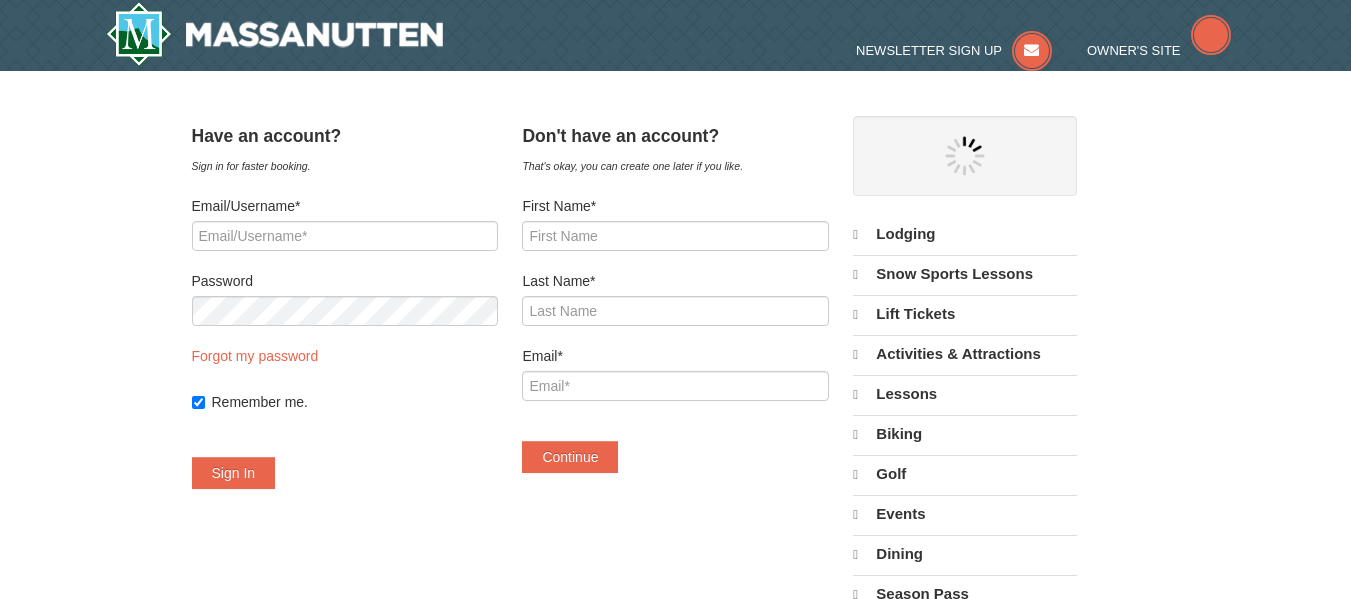 select on "8" 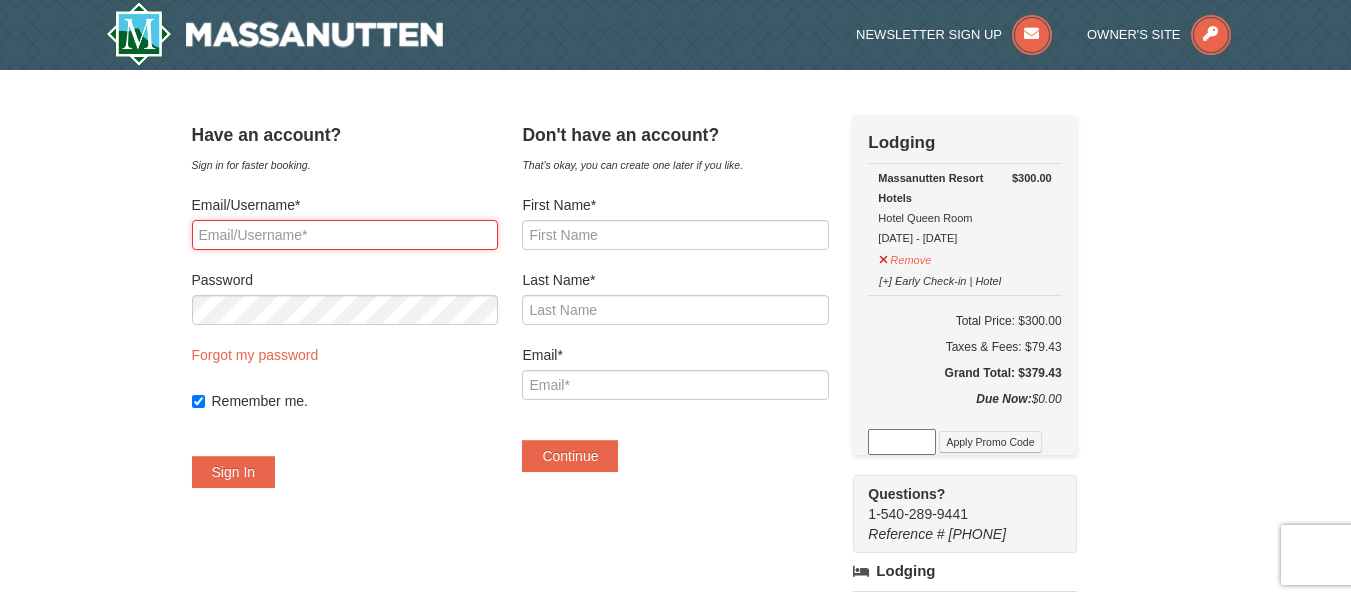 click on "Email/Username*" at bounding box center [345, 235] 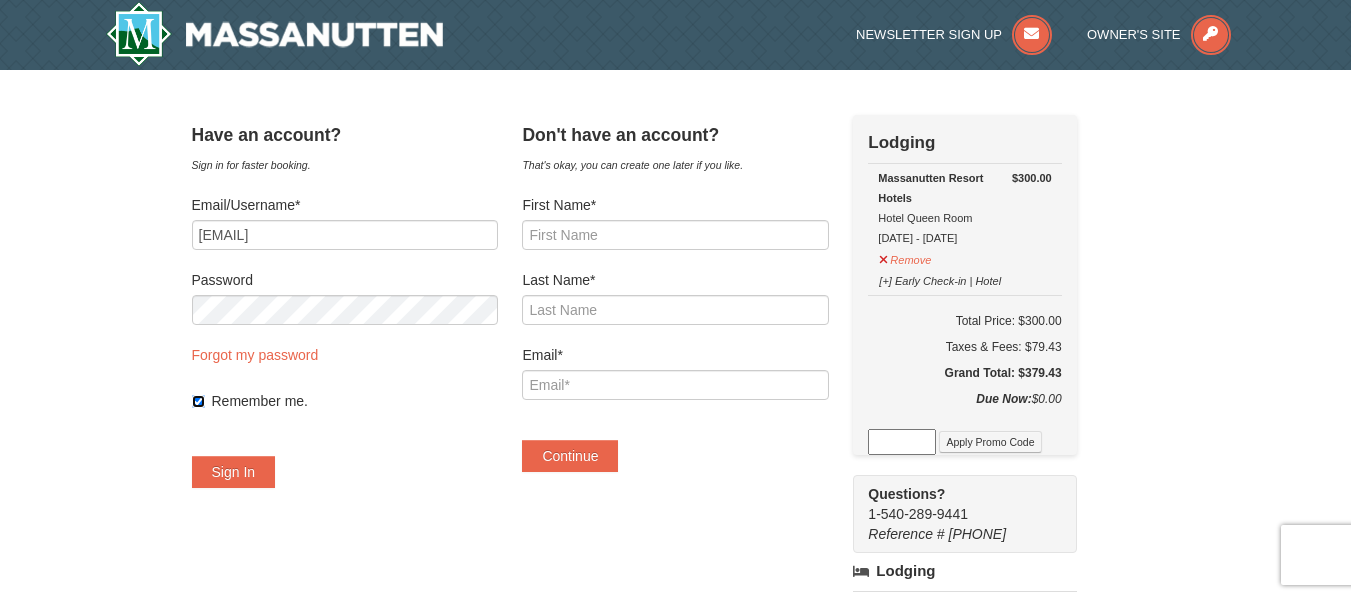 click on "Remember me." at bounding box center [198, 401] 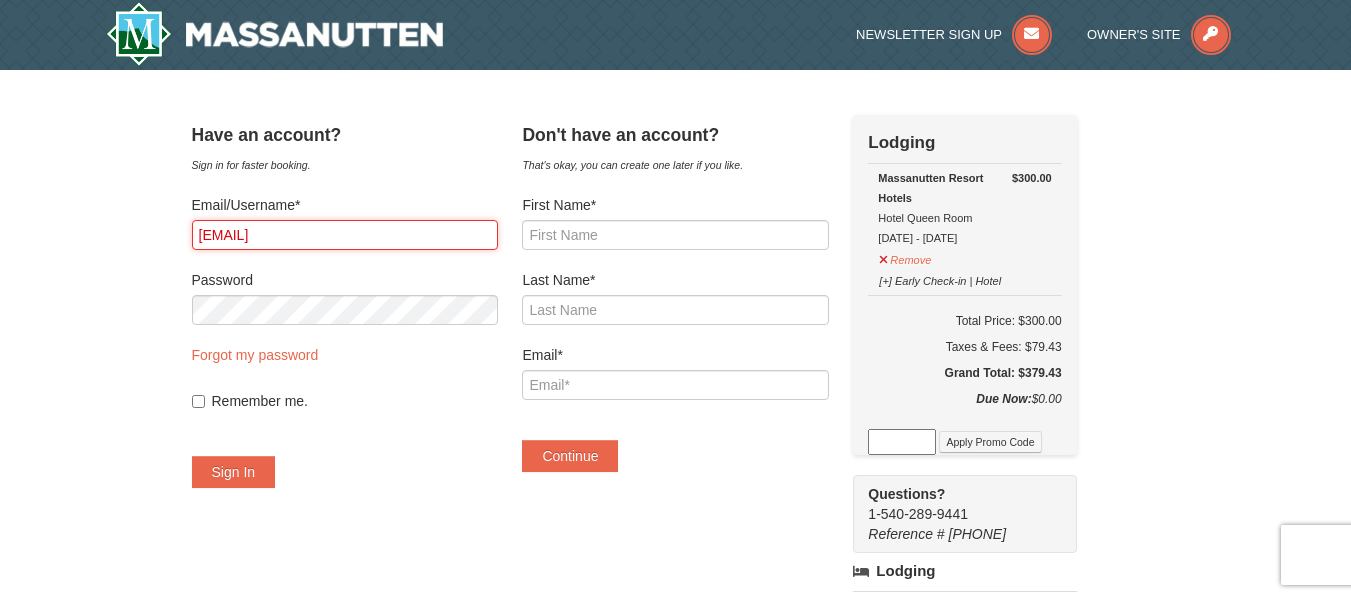 drag, startPoint x: 391, startPoint y: 235, endPoint x: 89, endPoint y: 247, distance: 302.2383 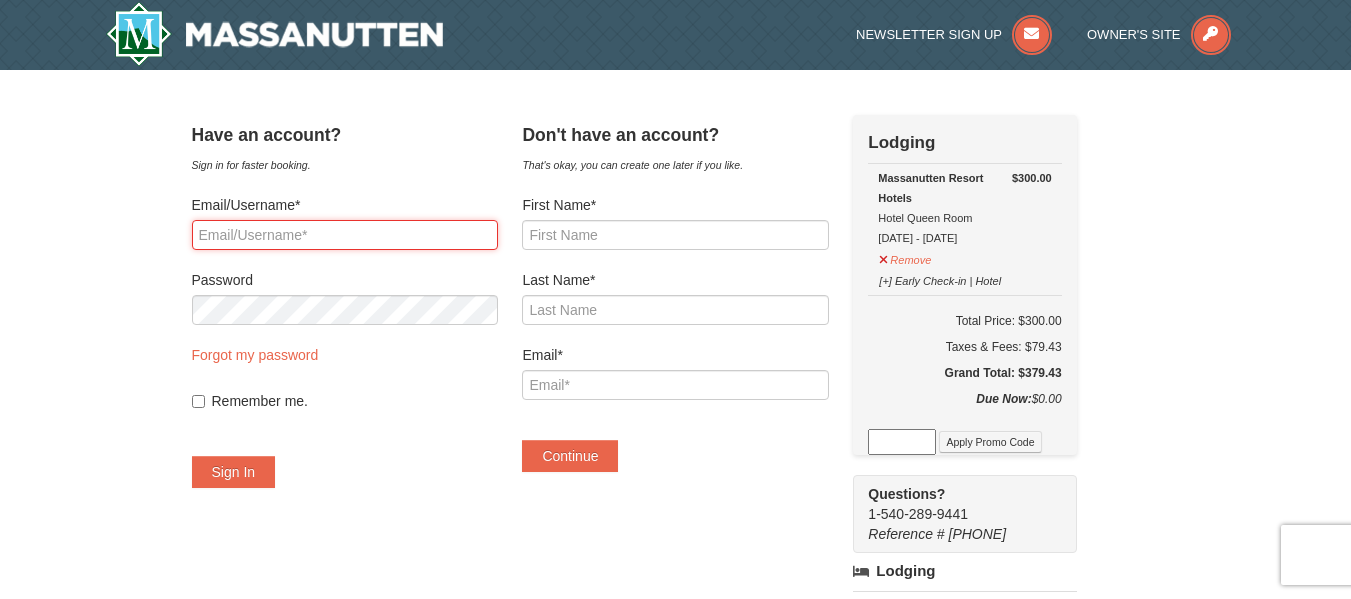 type 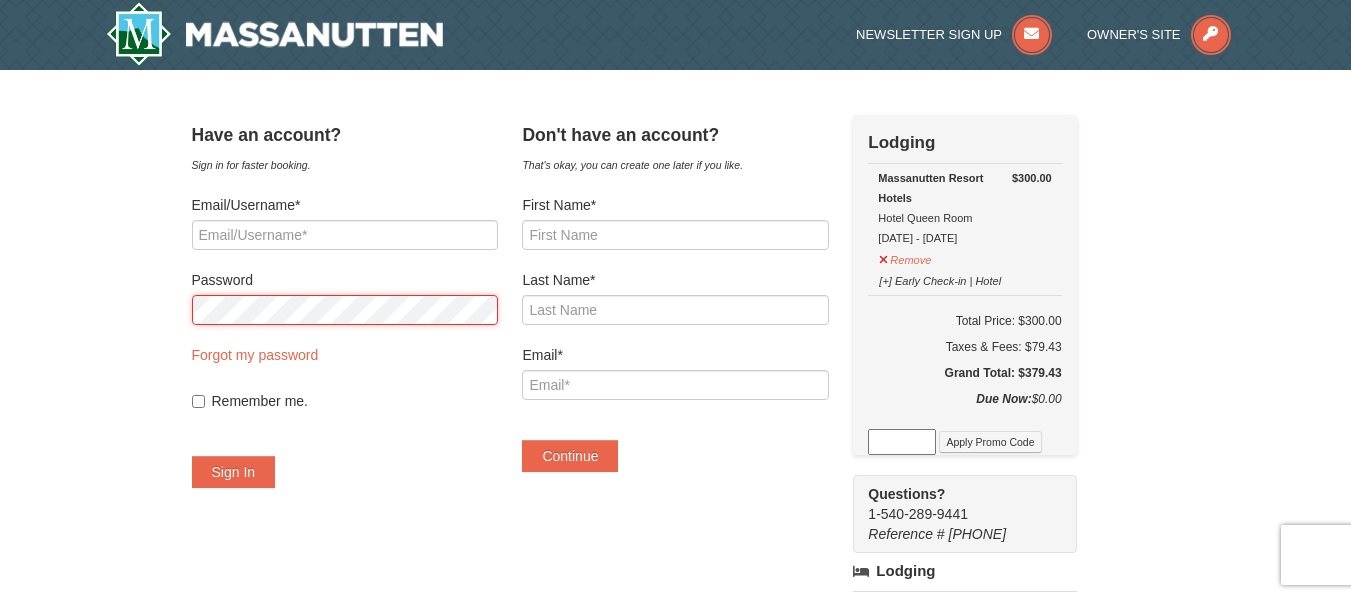 click on "×
Have an account?
Sign in for faster booking.
Email/Username*
Password
Forgot my password
Remember me." at bounding box center [675, 576] 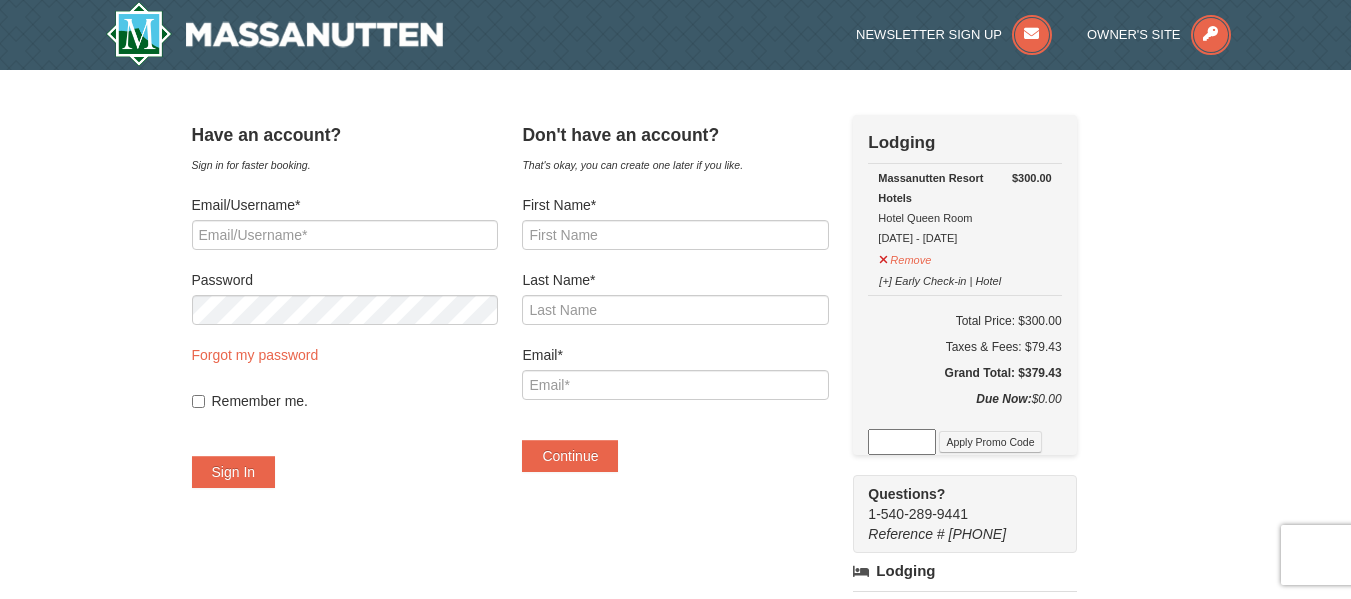 click on "First Name*" at bounding box center [675, 222] 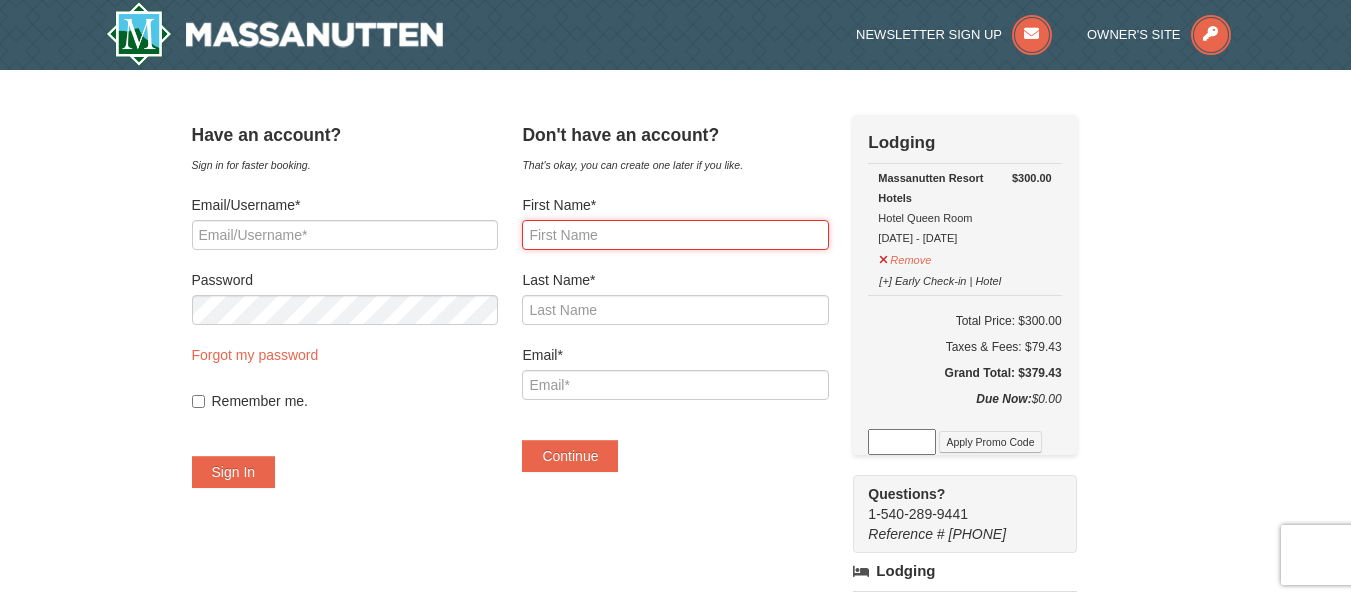 click on "First Name*" at bounding box center [675, 235] 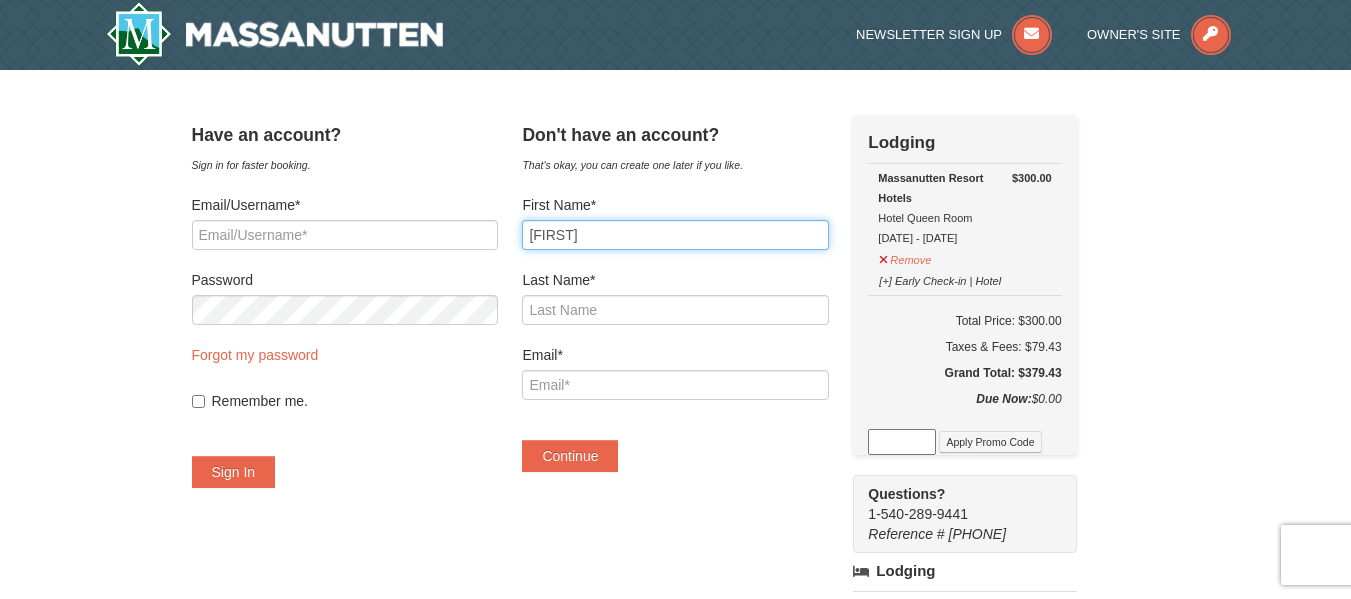 type on "Bise" 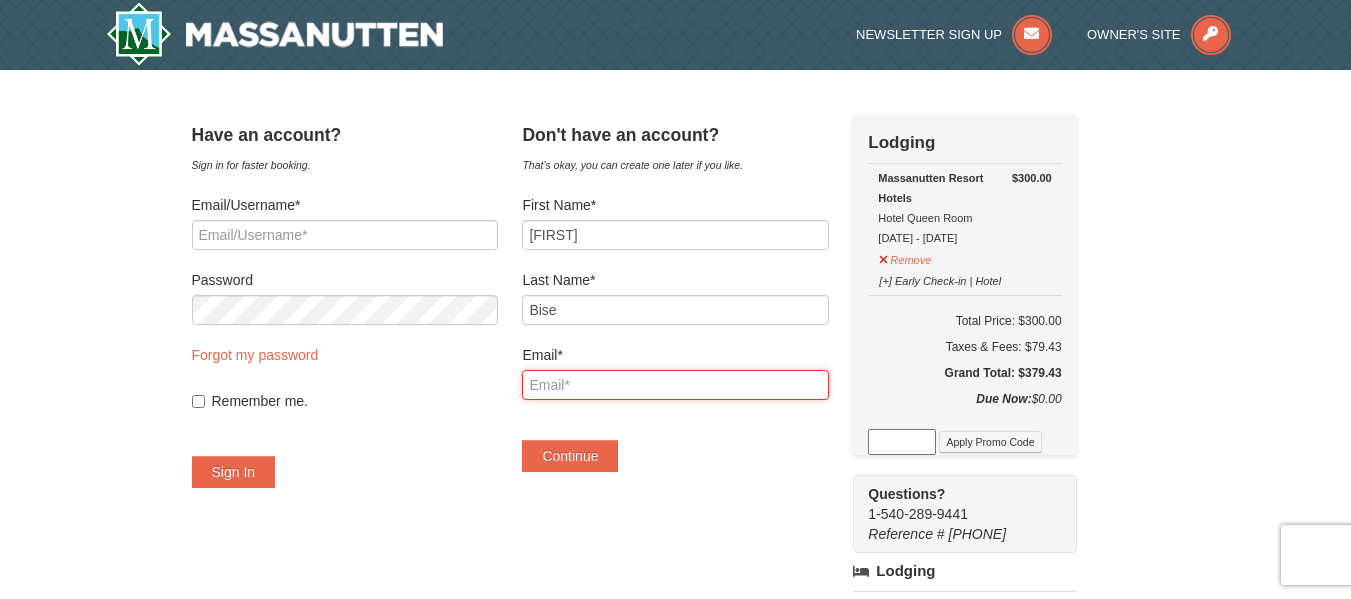 type on "charlesd687@yahoo.com" 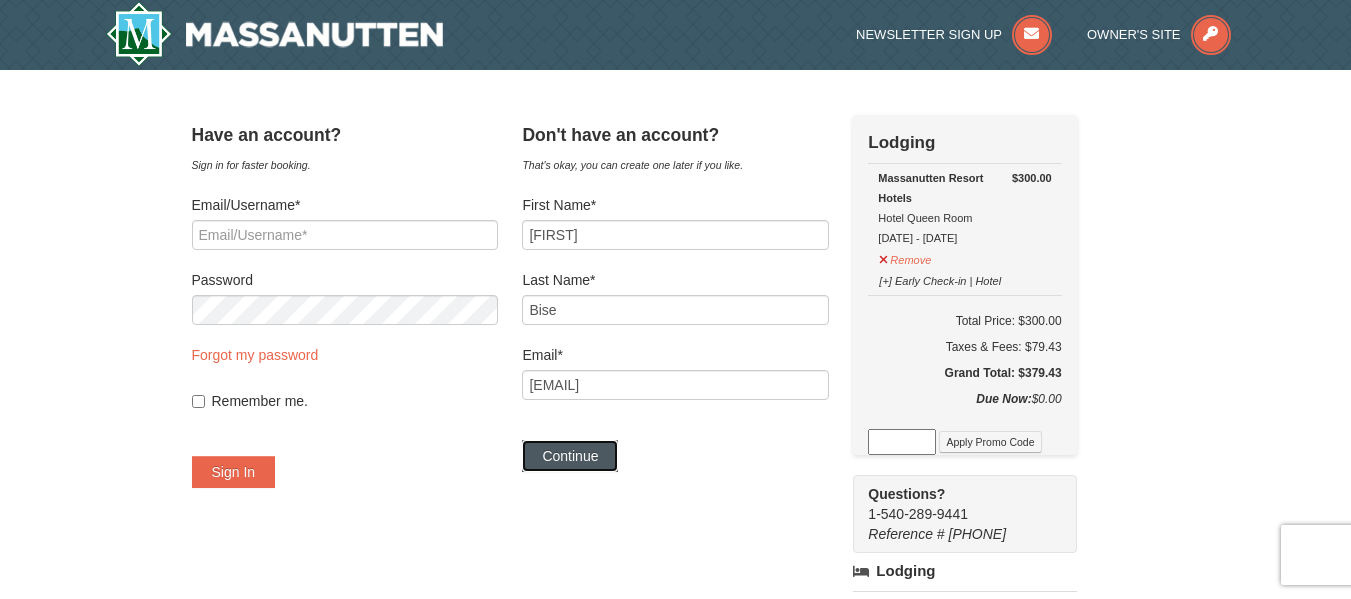 click on "Continue" at bounding box center (570, 456) 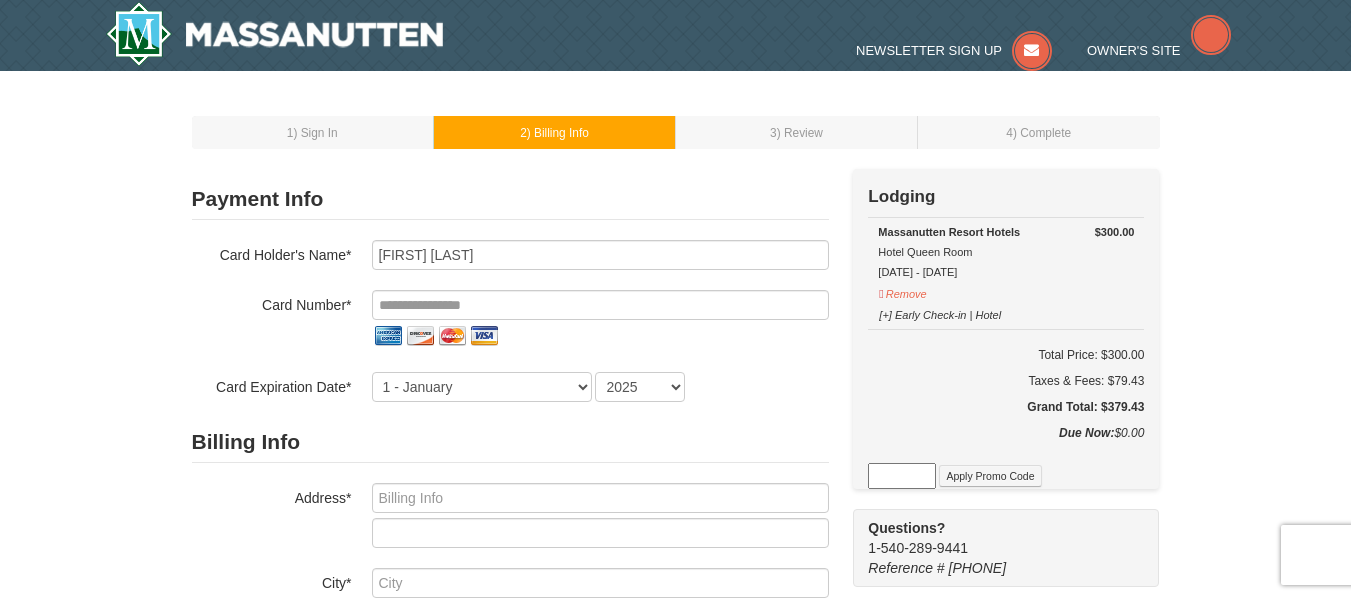 scroll, scrollTop: 0, scrollLeft: 0, axis: both 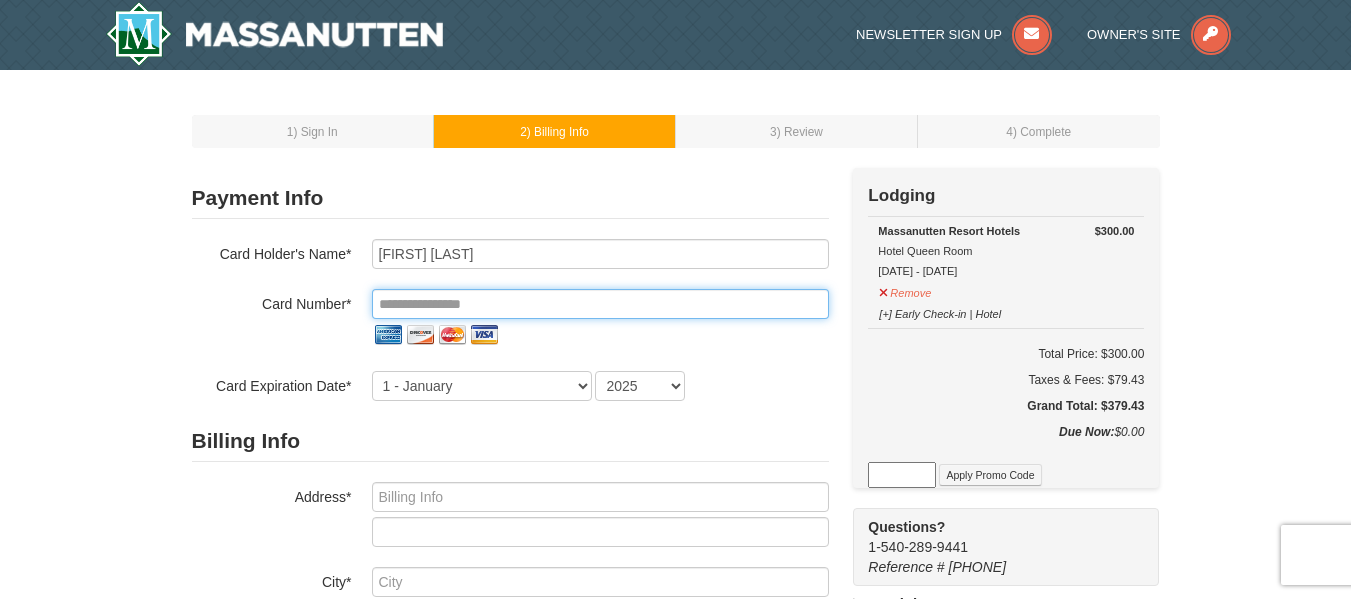 click at bounding box center [600, 304] 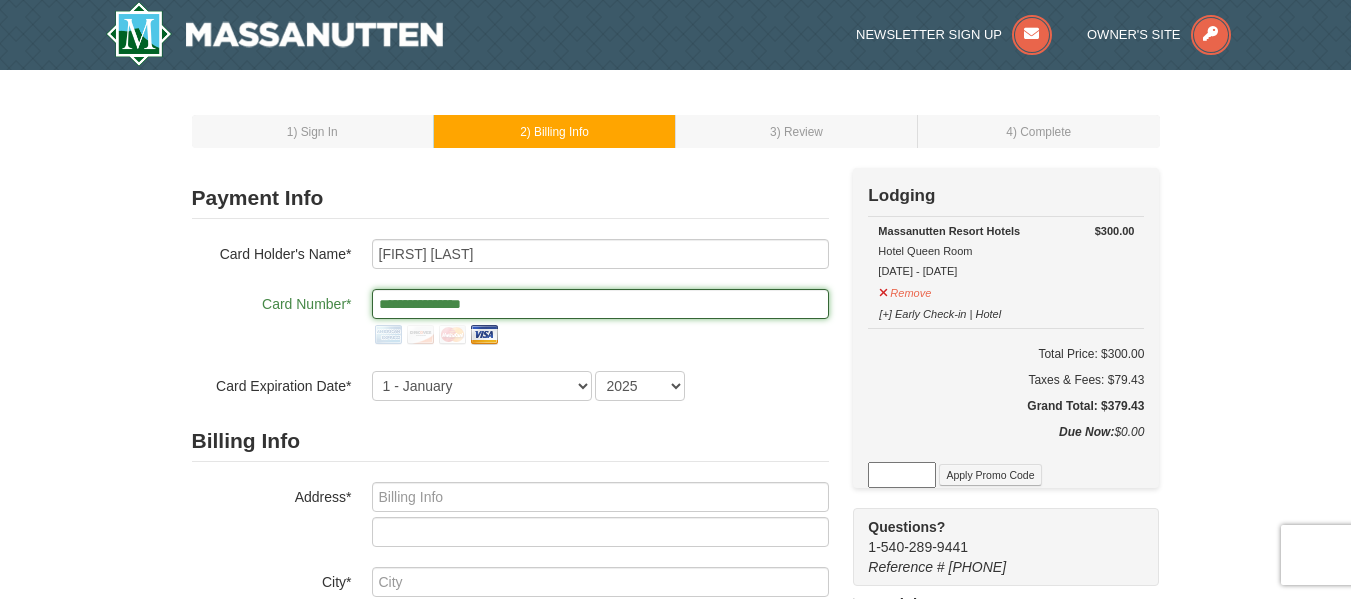 type on "**********" 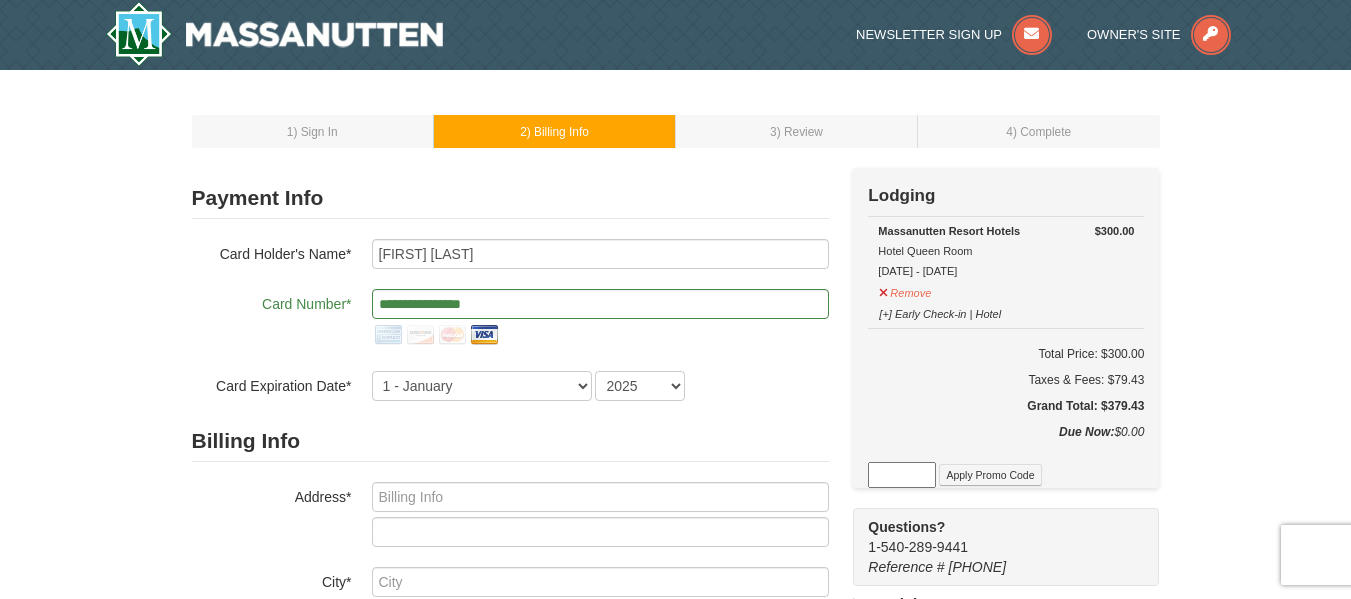 click on "1
) Sign In
2
) Billing Info
3
) Review
) Complete
×" at bounding box center (675, 593) 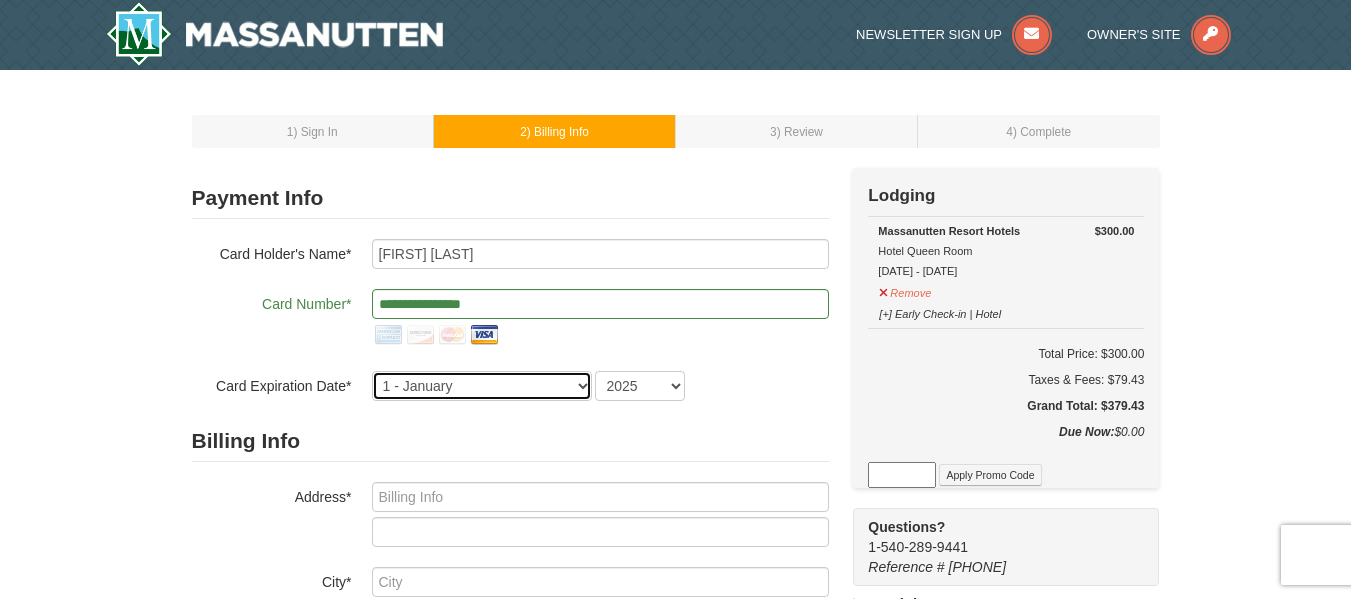 click on "1 - January 2 - February 3 - March 4 - April 5 - May 6 - June 7 - July 8 - August 9 - September 10 - October 11 - November 12 - December" at bounding box center [482, 386] 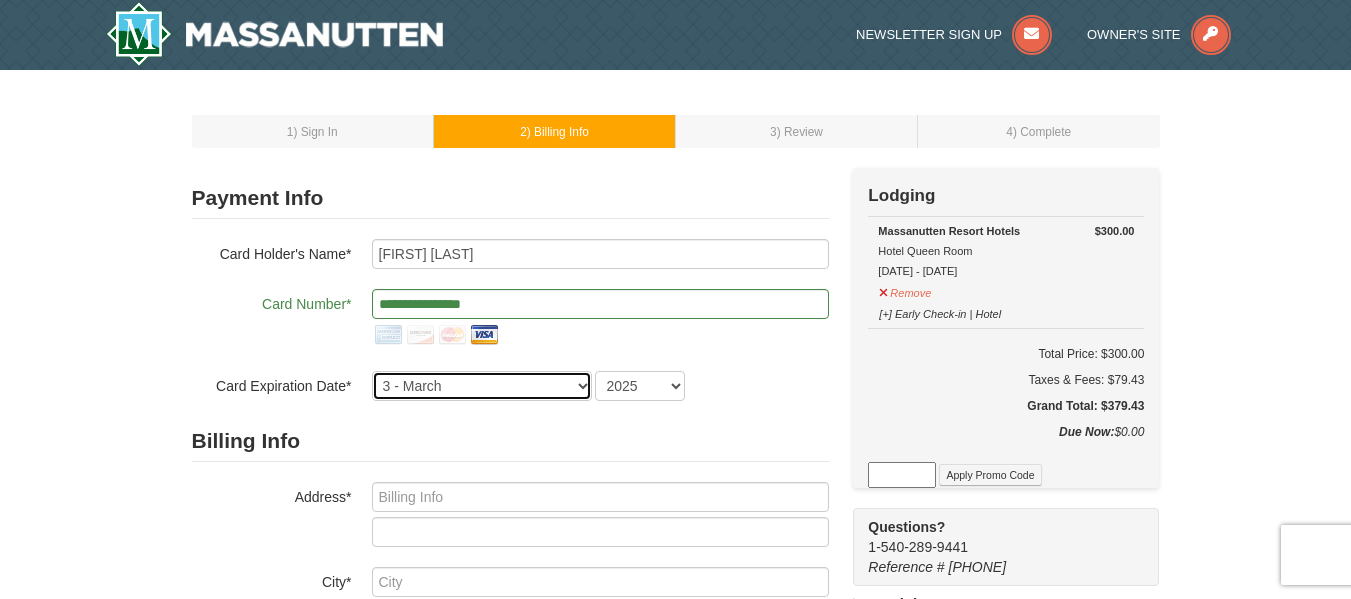 click on "1 - January 2 - February 3 - March 4 - April 5 - May 6 - June 7 - July 8 - August 9 - September 10 - October 11 - November 12 - December" at bounding box center (482, 386) 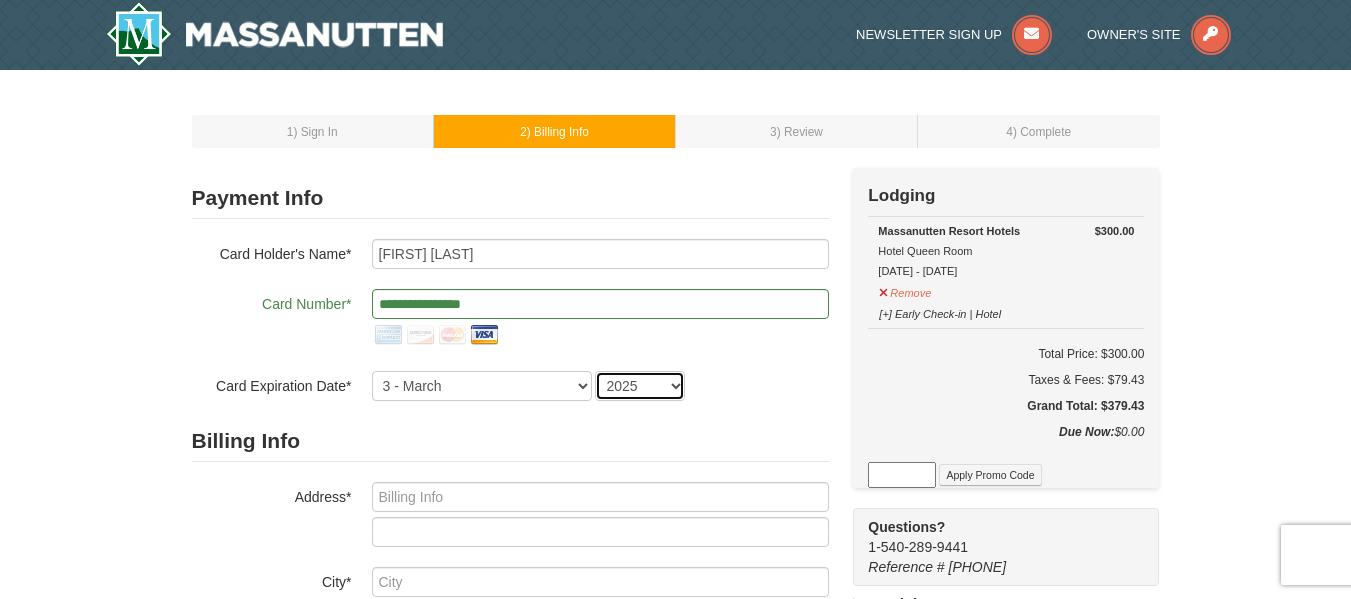 click on "2025 2026 2027 2028 2029 2030 2031 2032 2033 2034" at bounding box center [640, 386] 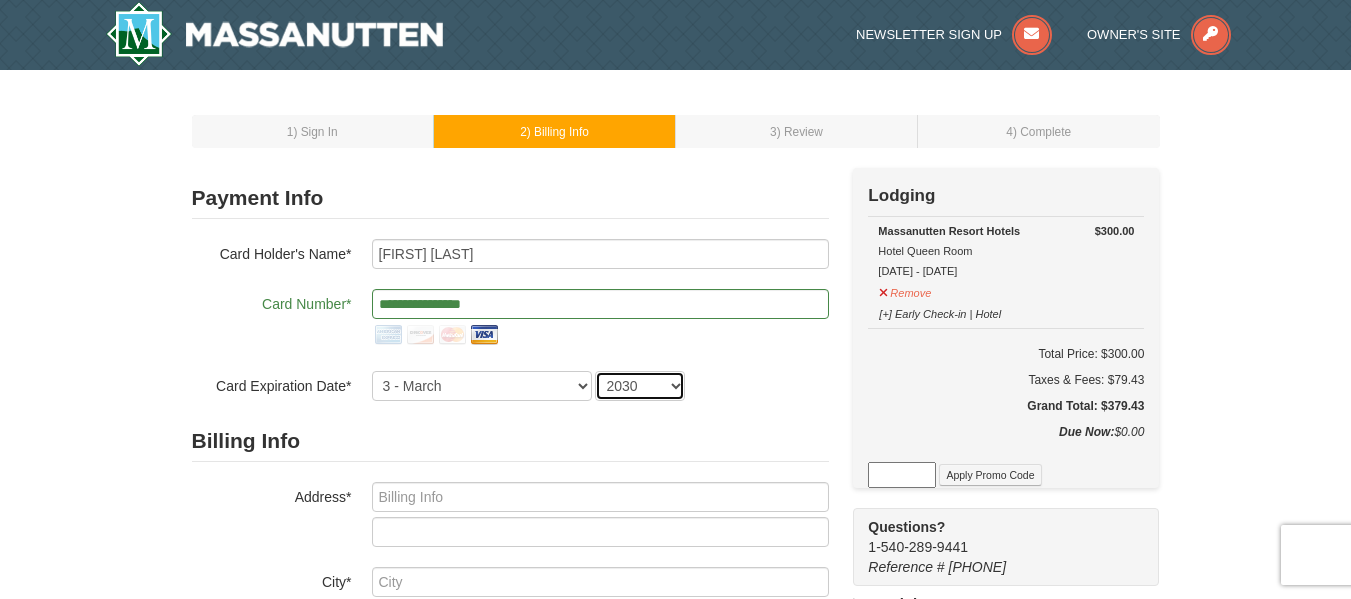 click on "2025 2026 2027 2028 2029 2030 2031 2032 2033 2034" at bounding box center [640, 386] 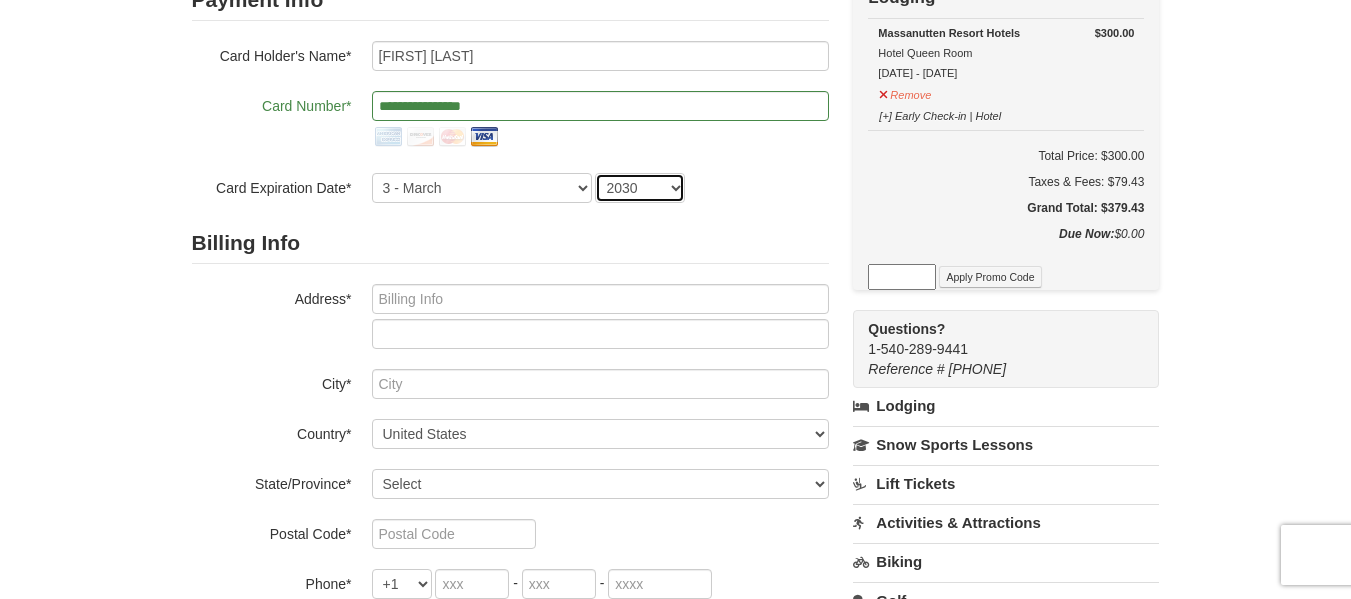 scroll, scrollTop: 200, scrollLeft: 0, axis: vertical 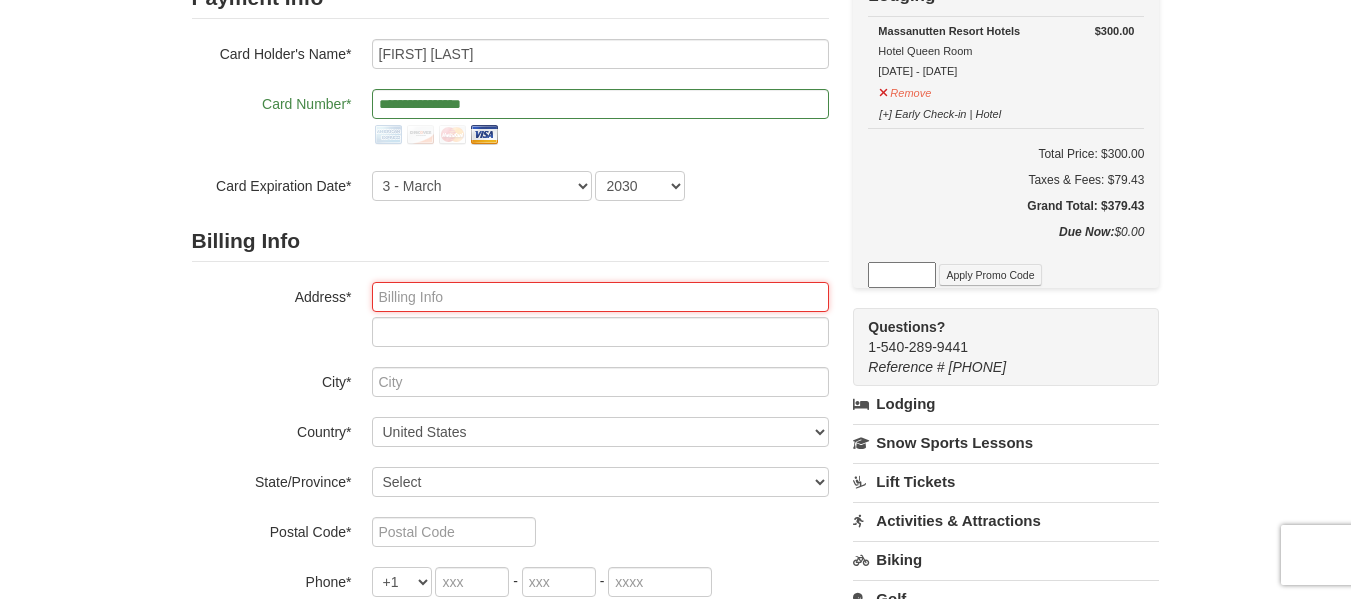 click at bounding box center (600, 297) 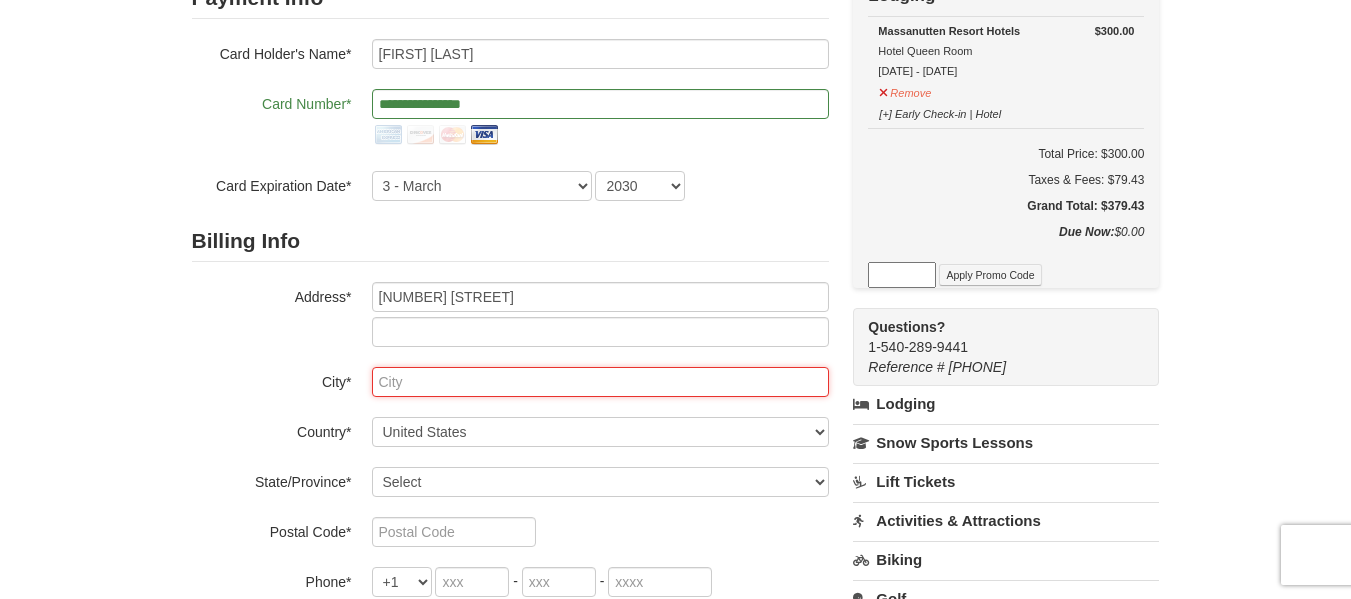 type on "Hanover" 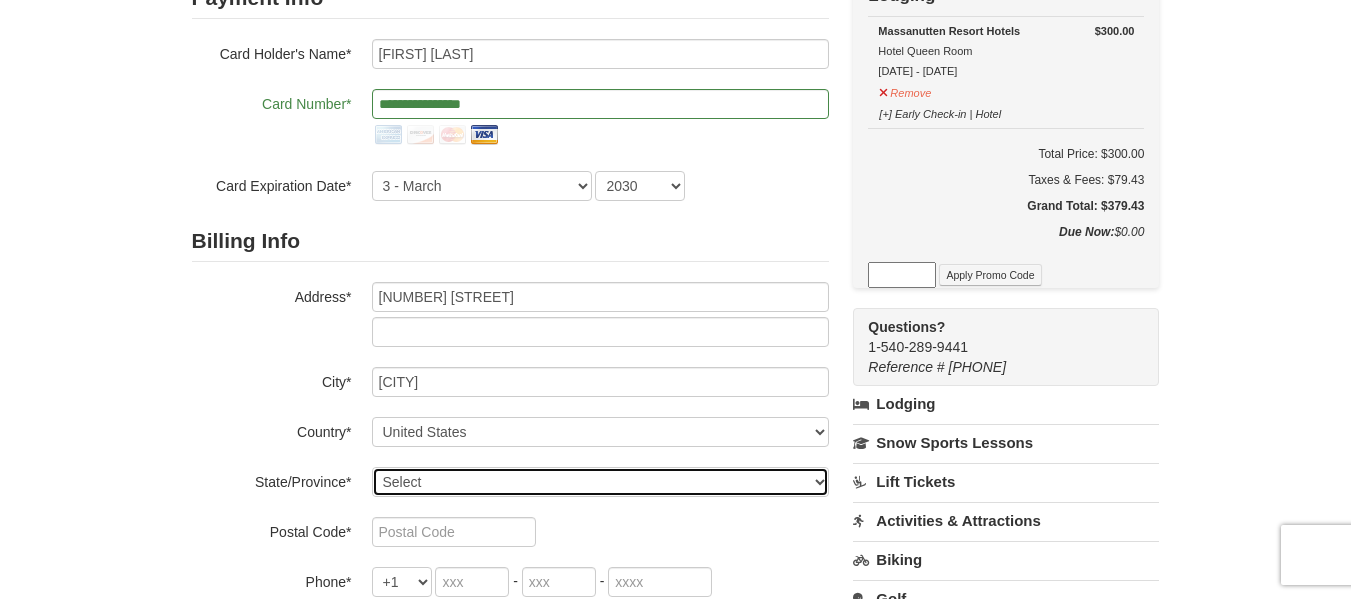 select on "VA" 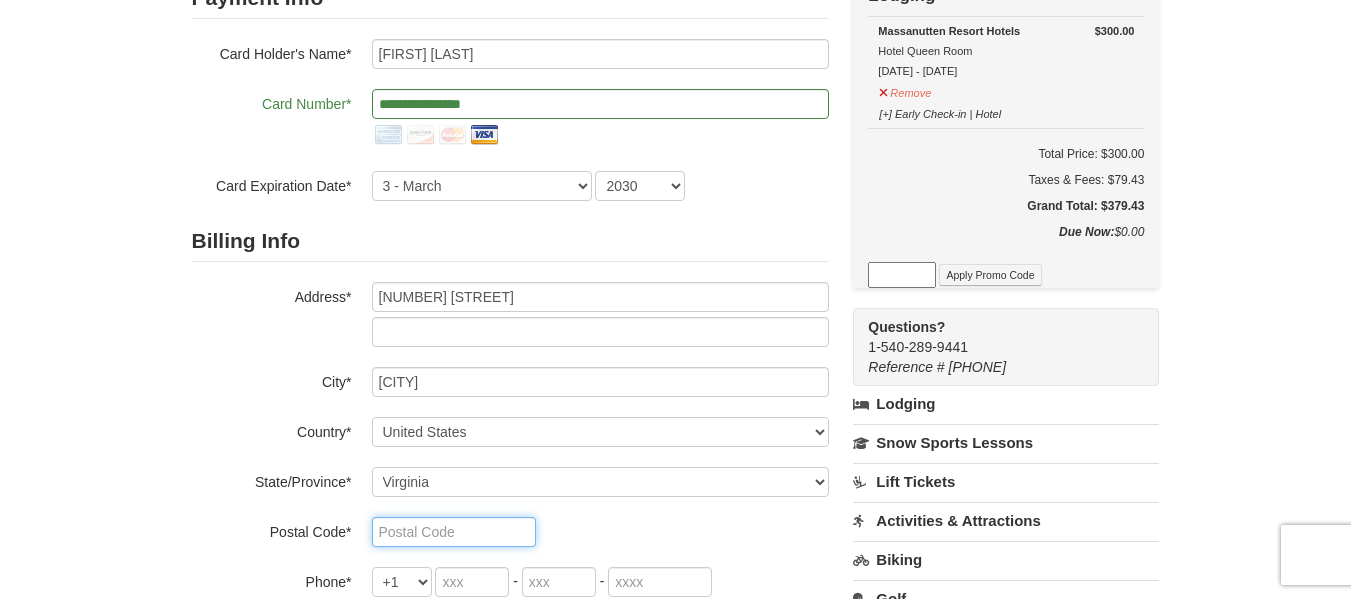 type on "23069" 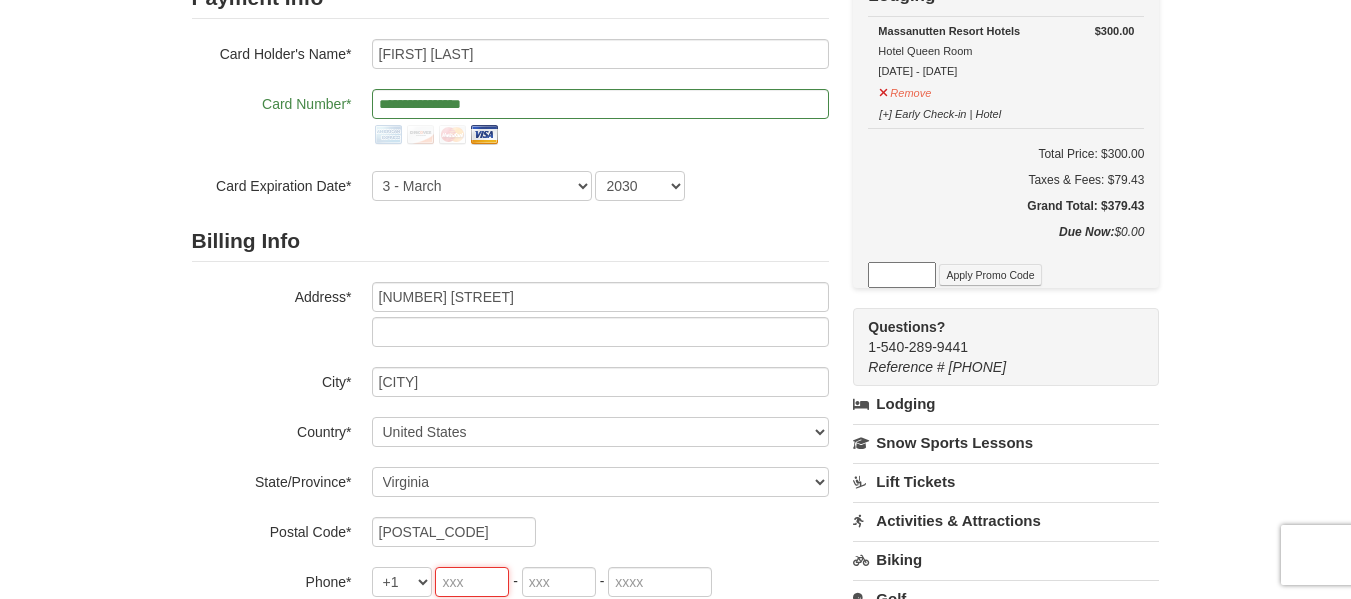 type on "804" 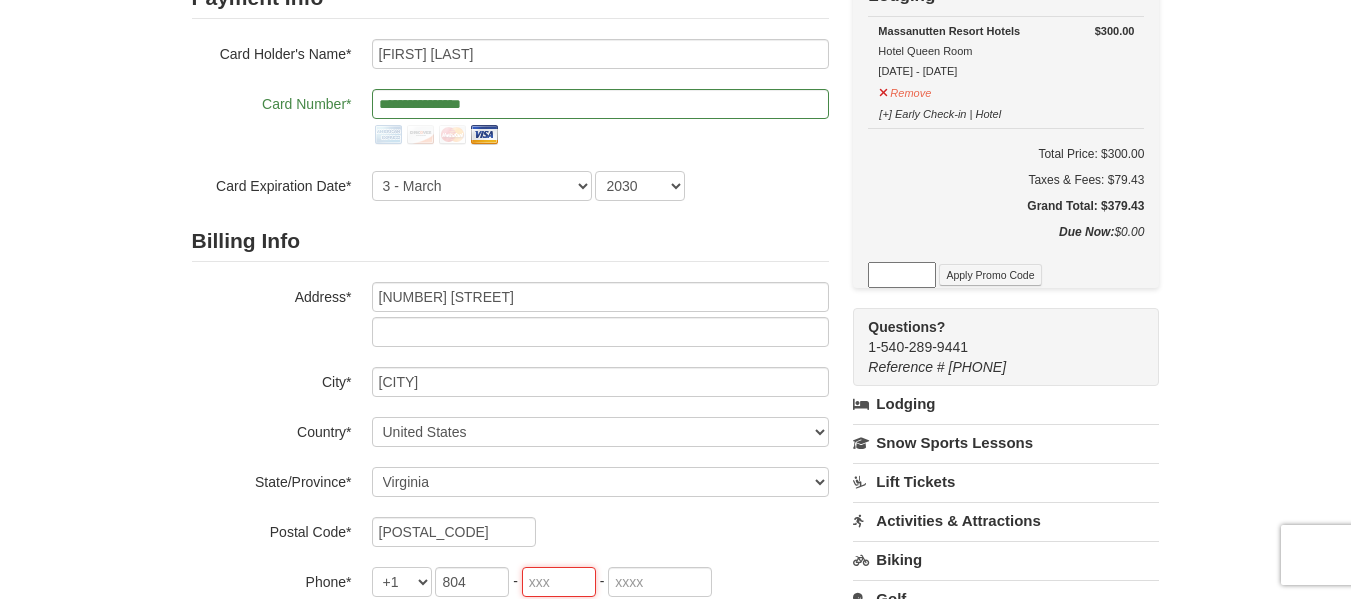 type on "878" 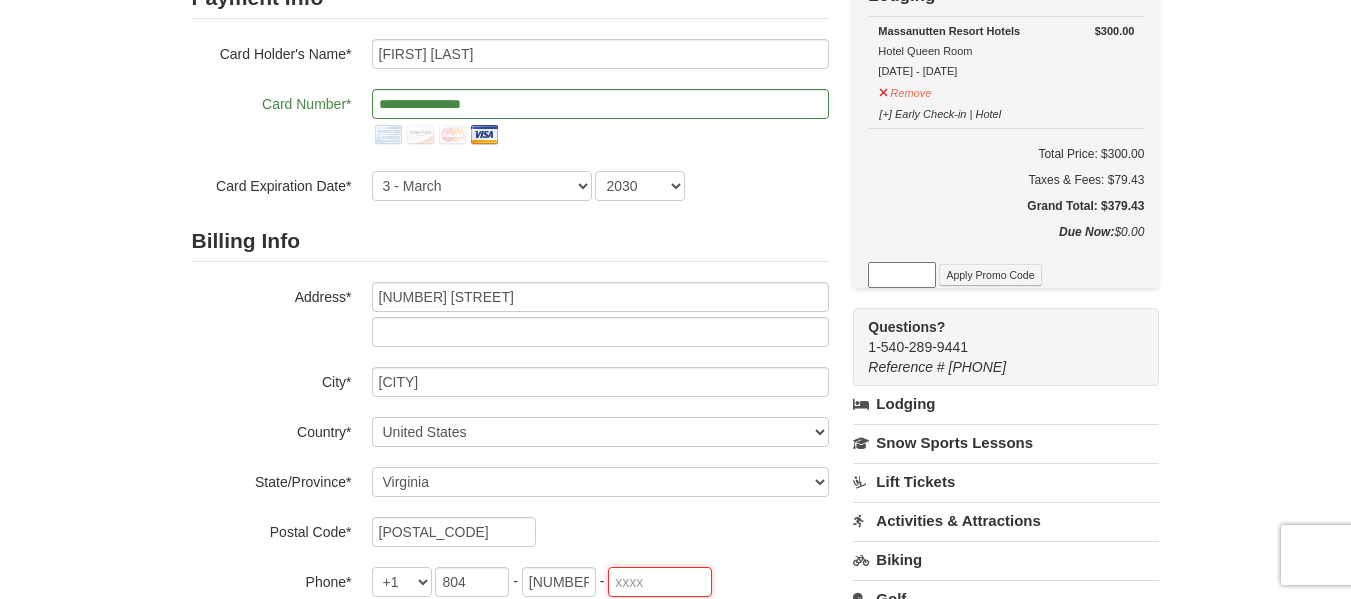 type on "4073" 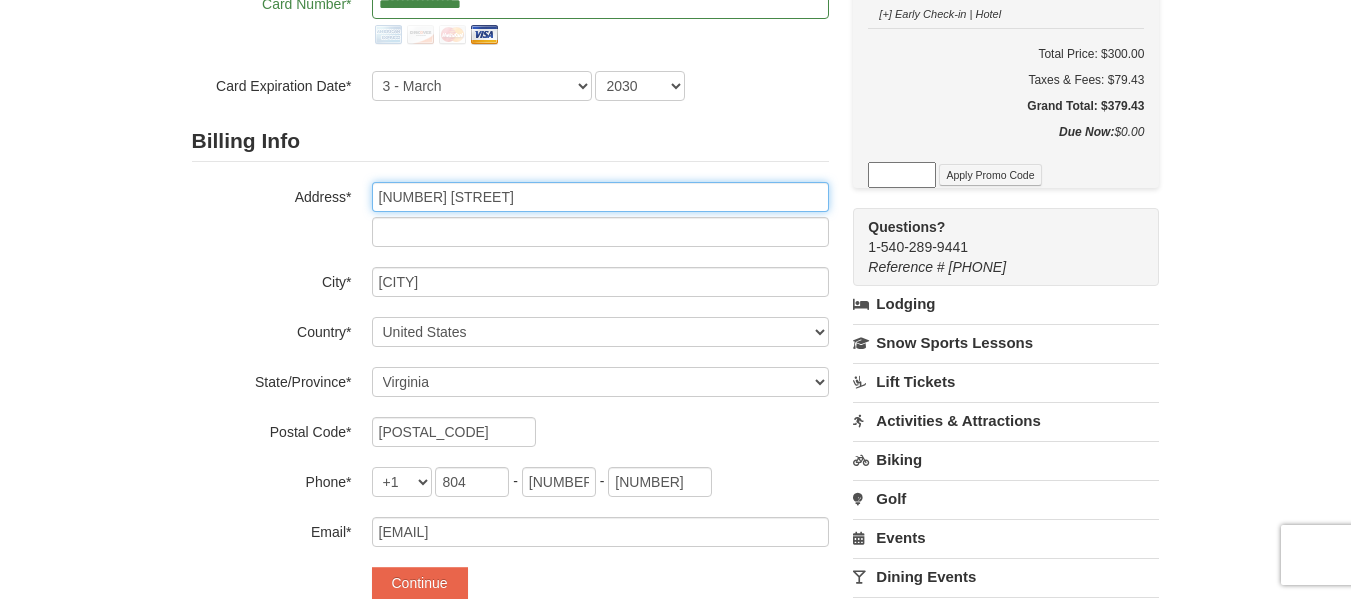 scroll, scrollTop: 400, scrollLeft: 0, axis: vertical 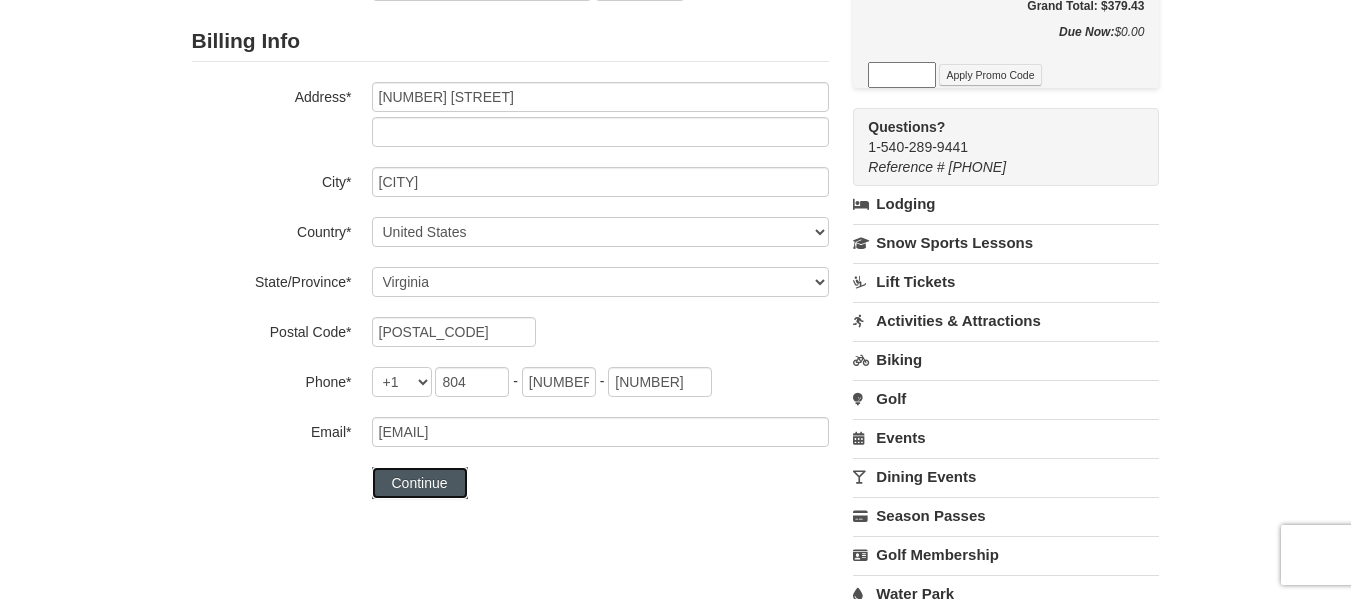 click on "Continue" at bounding box center [420, 483] 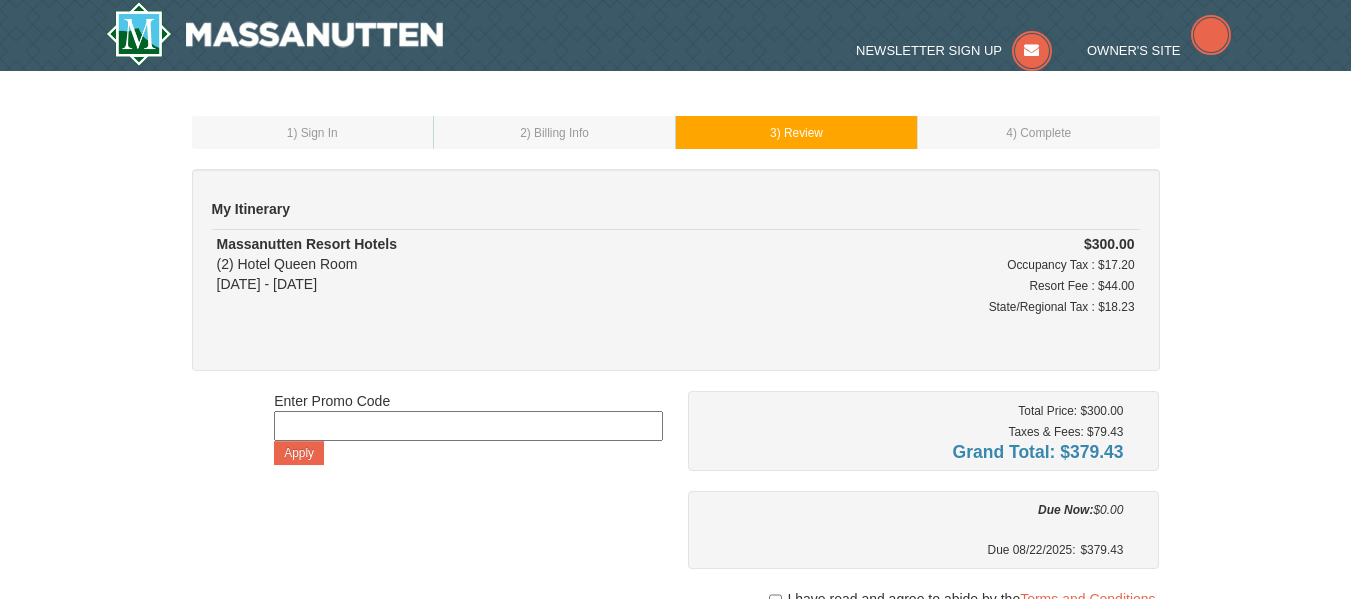 scroll, scrollTop: 0, scrollLeft: 0, axis: both 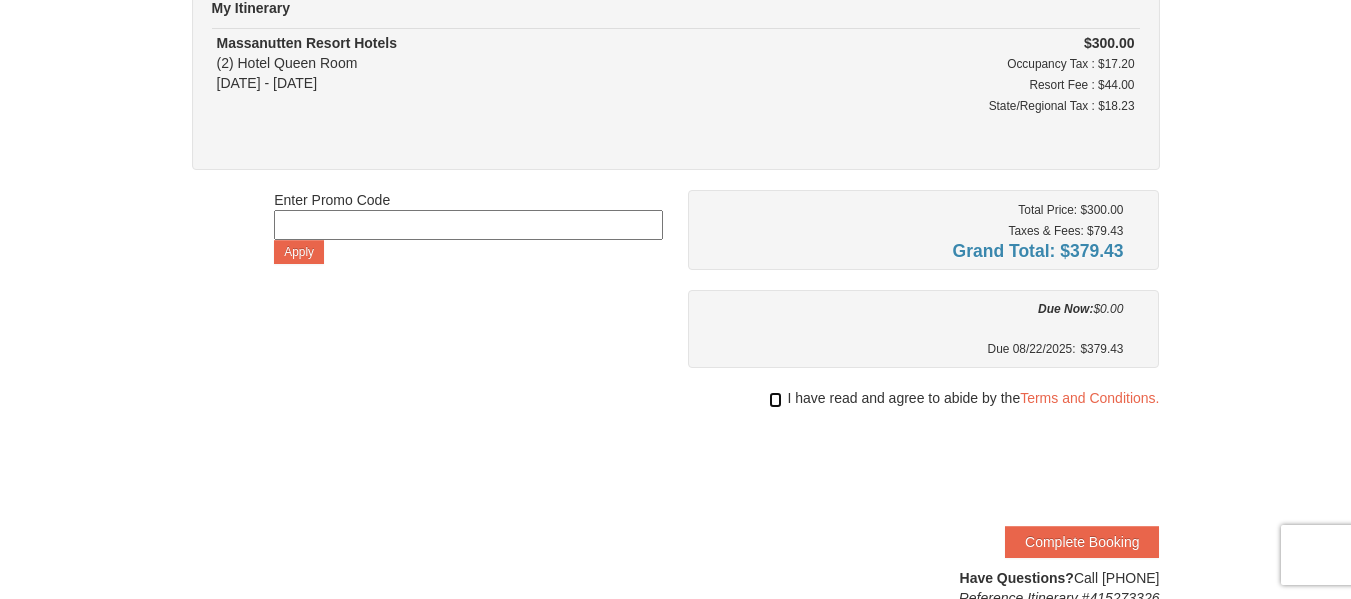 click at bounding box center [775, 400] 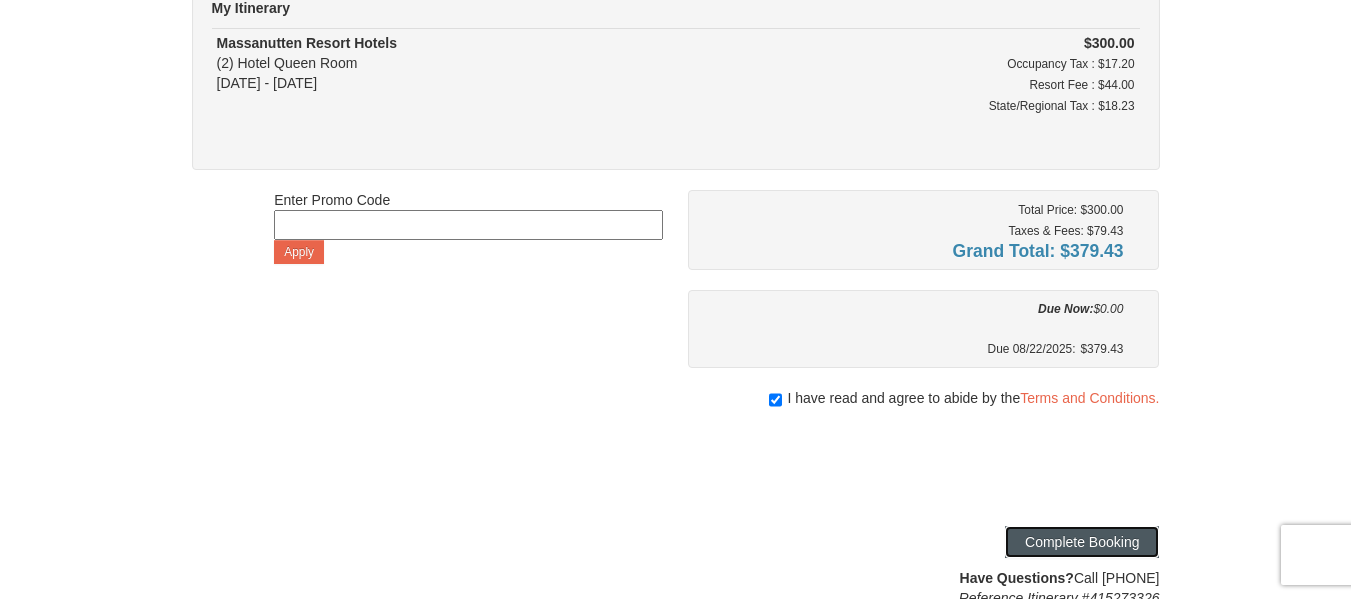 click on "Complete Booking" at bounding box center (1082, 542) 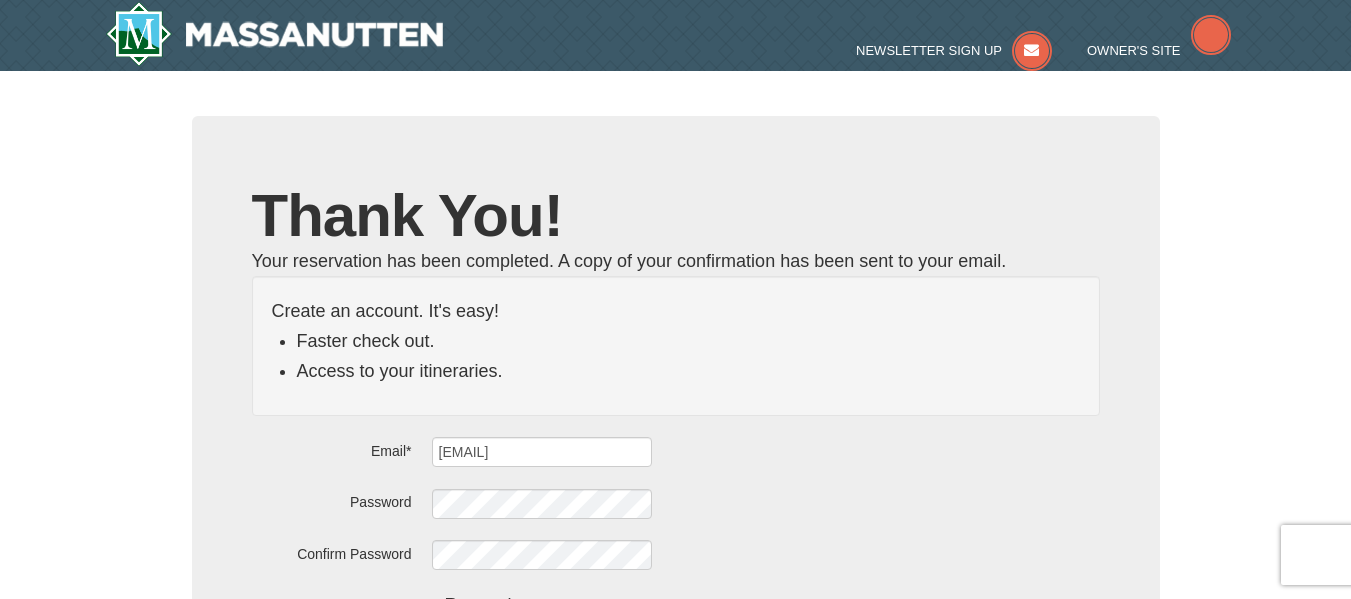 scroll, scrollTop: 0, scrollLeft: 0, axis: both 